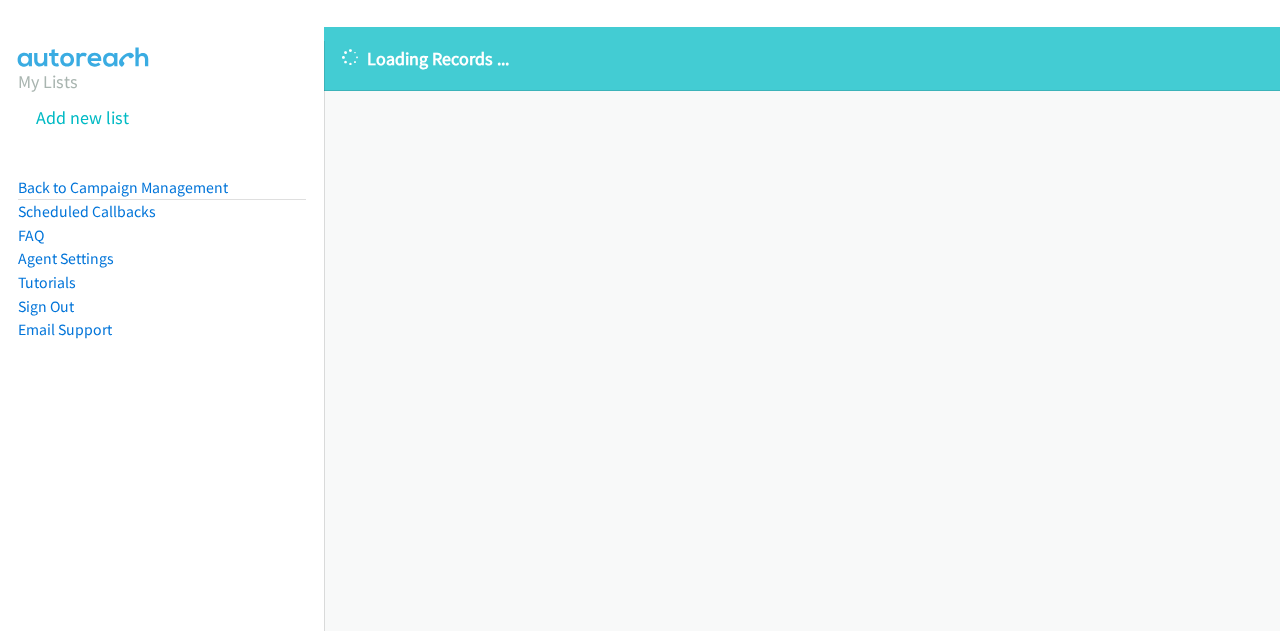scroll, scrollTop: 0, scrollLeft: 0, axis: both 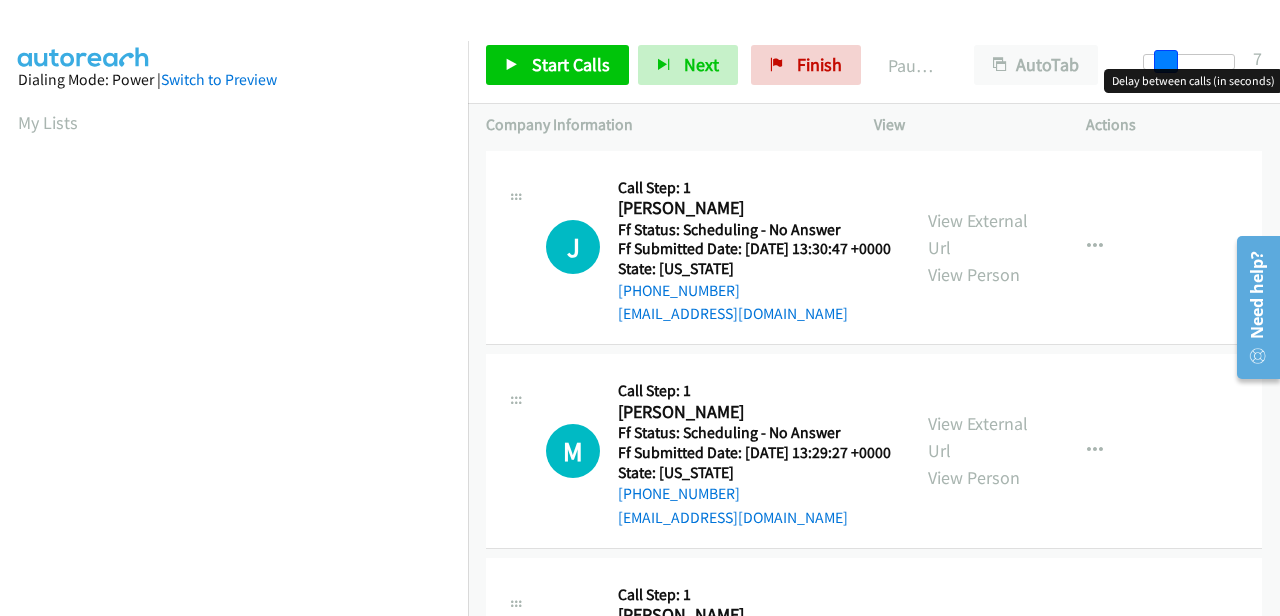 drag, startPoint x: 1153, startPoint y: 59, endPoint x: 1174, endPoint y: 64, distance: 21.587032 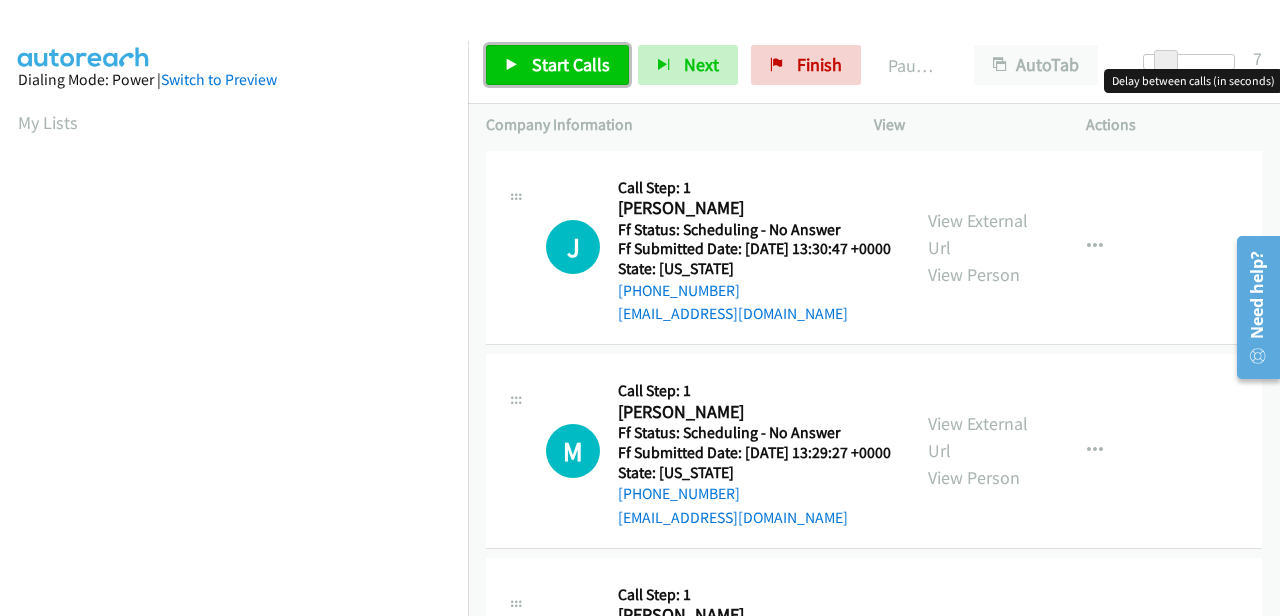 click on "Start Calls" at bounding box center [571, 64] 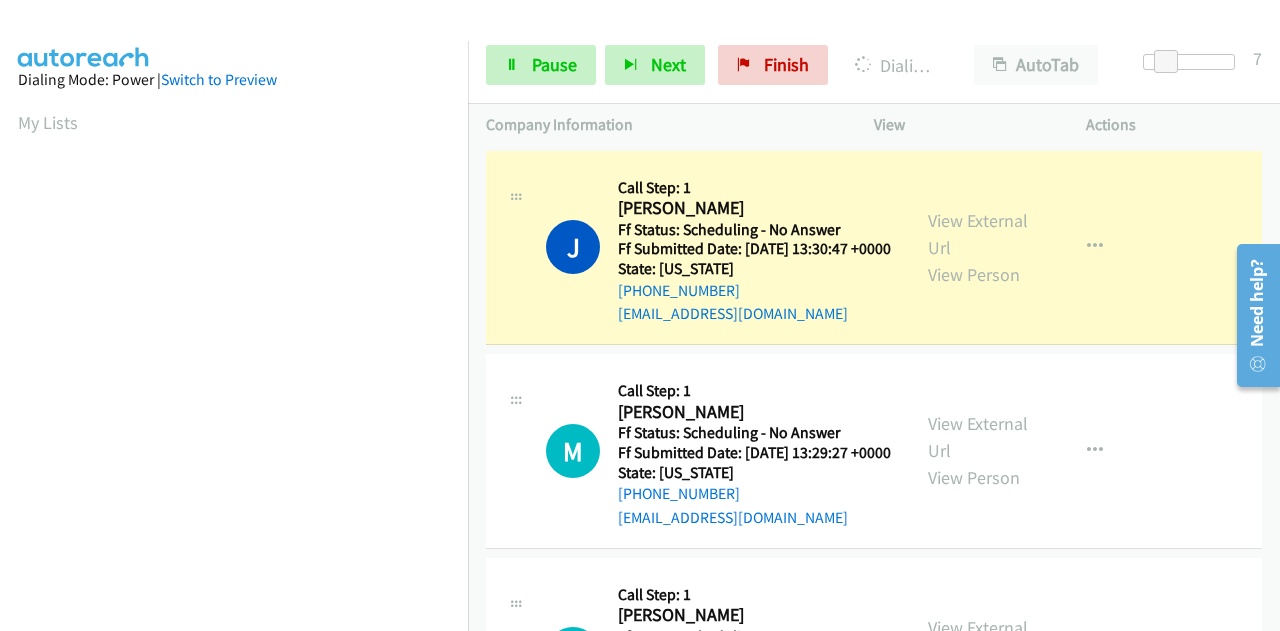 click on "Dialing Mode: Power
|
Switch to Preview
My Lists" at bounding box center (234, 594) 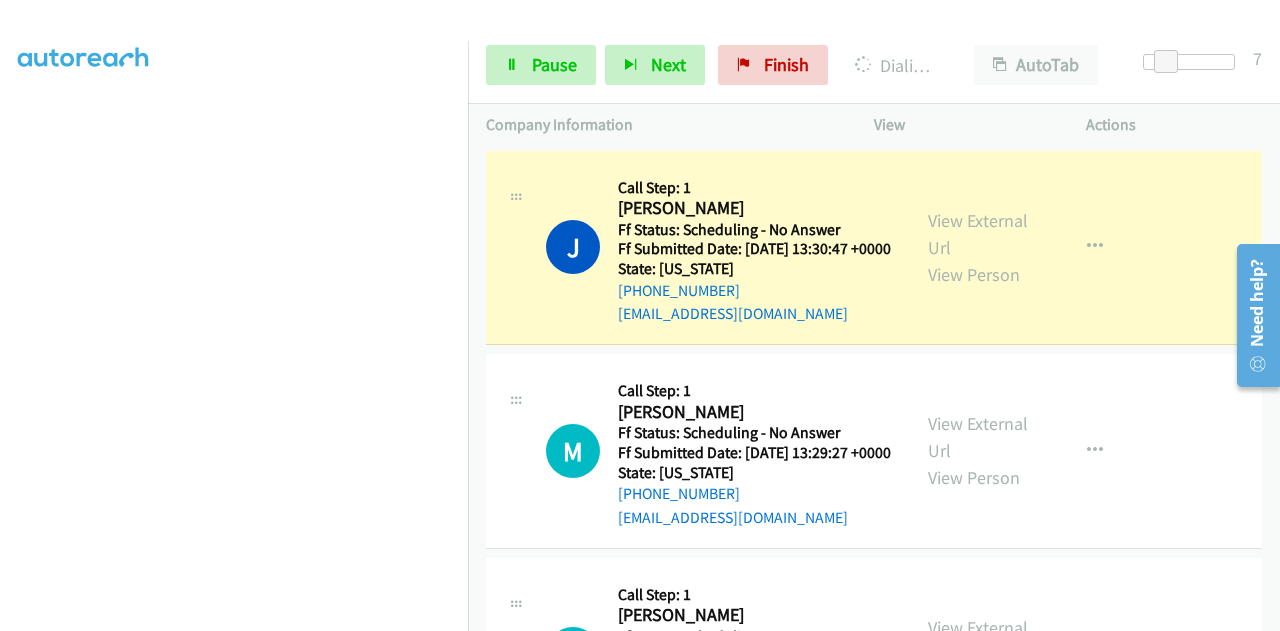 scroll, scrollTop: 490, scrollLeft: 0, axis: vertical 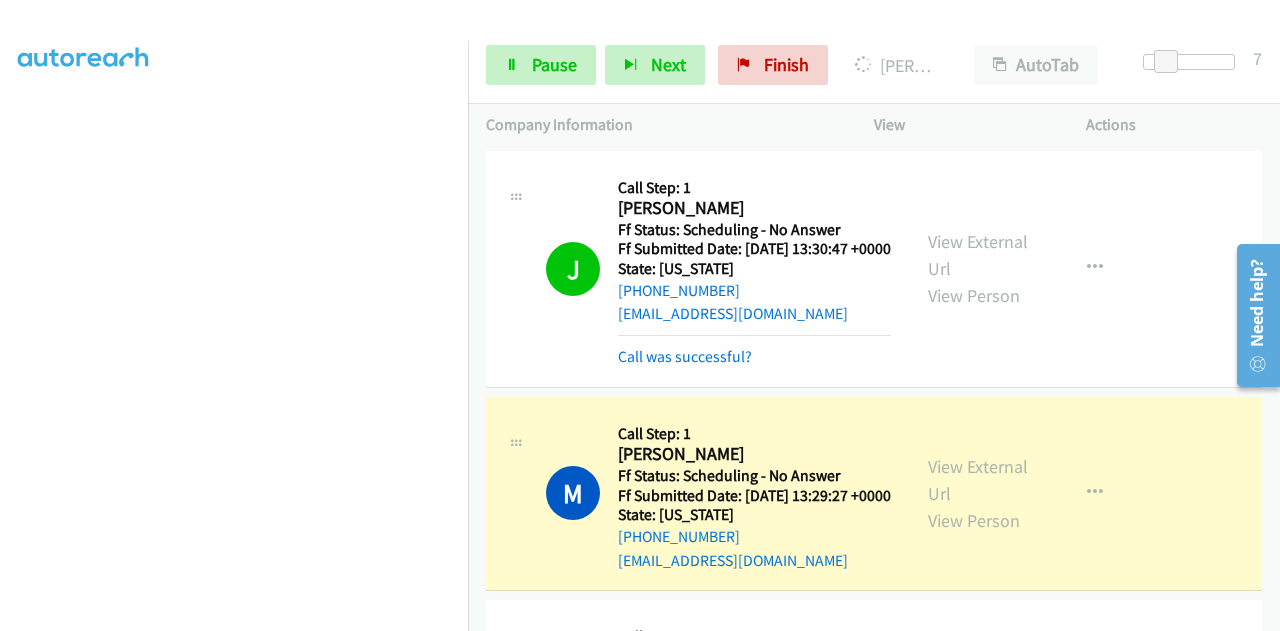 click on "[PHONE_NUMBER]" at bounding box center [754, 291] 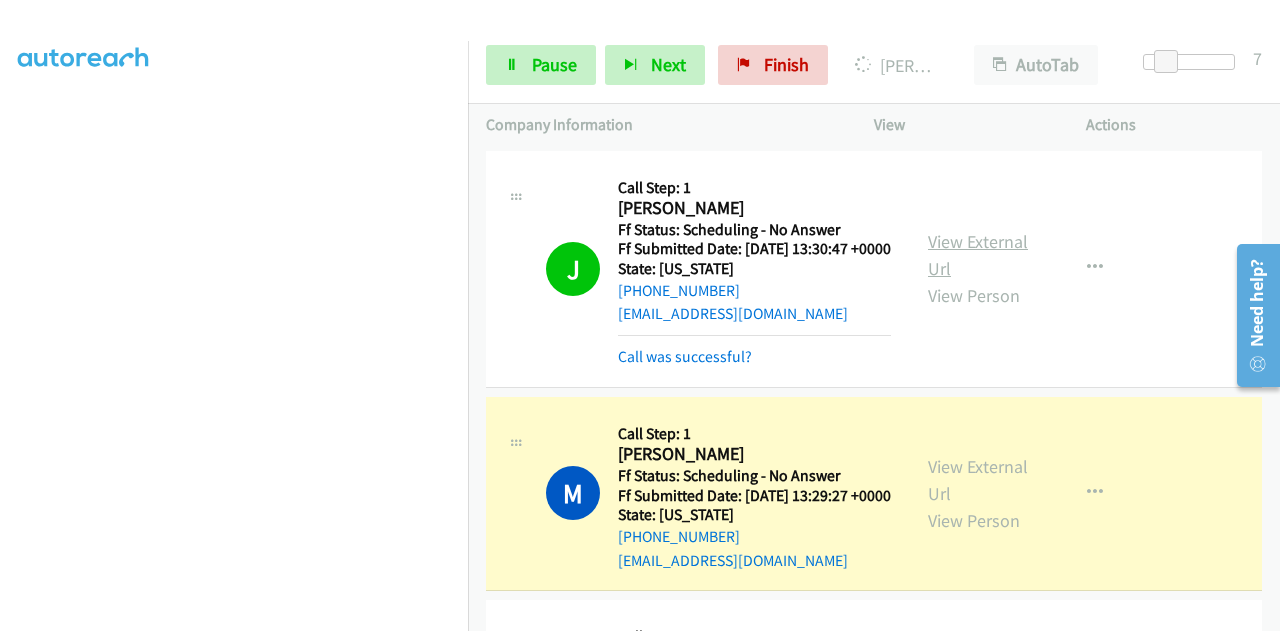 click on "View External Url" at bounding box center [978, 255] 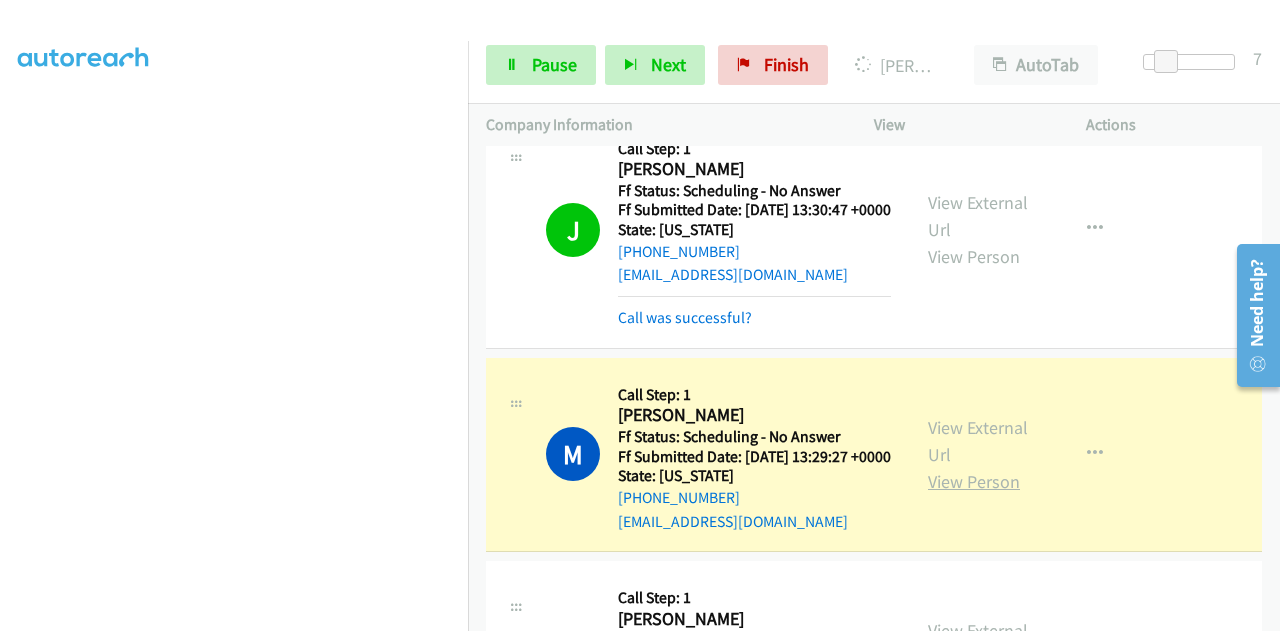 scroll, scrollTop: 100, scrollLeft: 0, axis: vertical 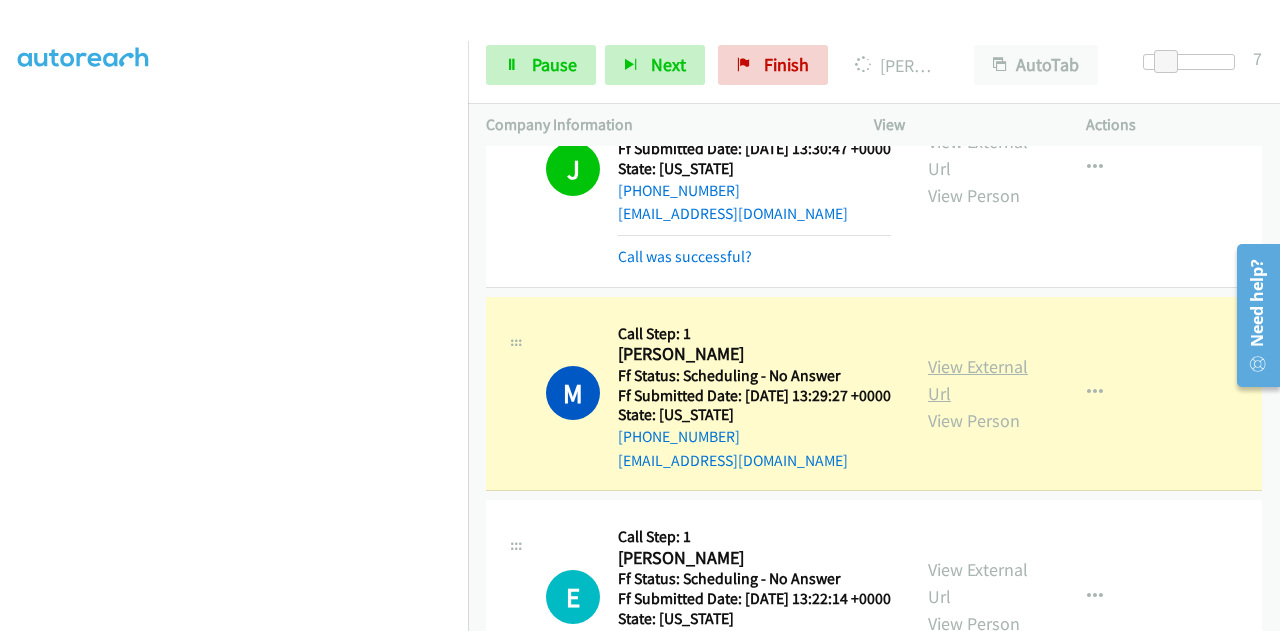 click on "View External Url" at bounding box center [978, 380] 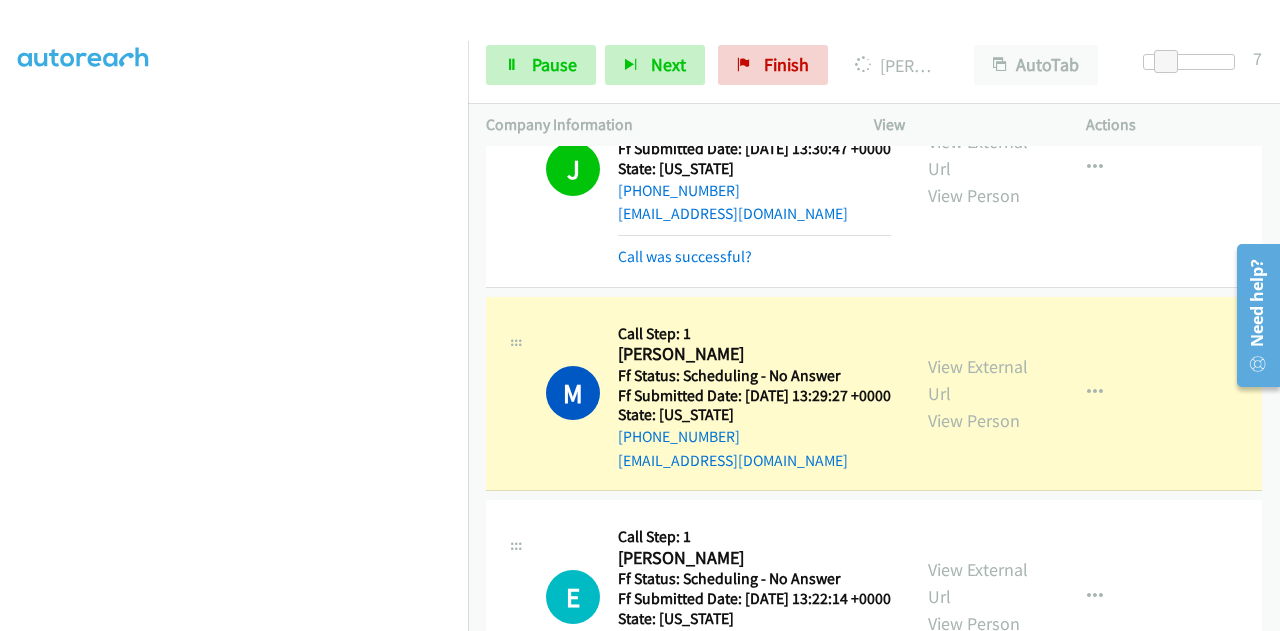 scroll, scrollTop: 90, scrollLeft: 0, axis: vertical 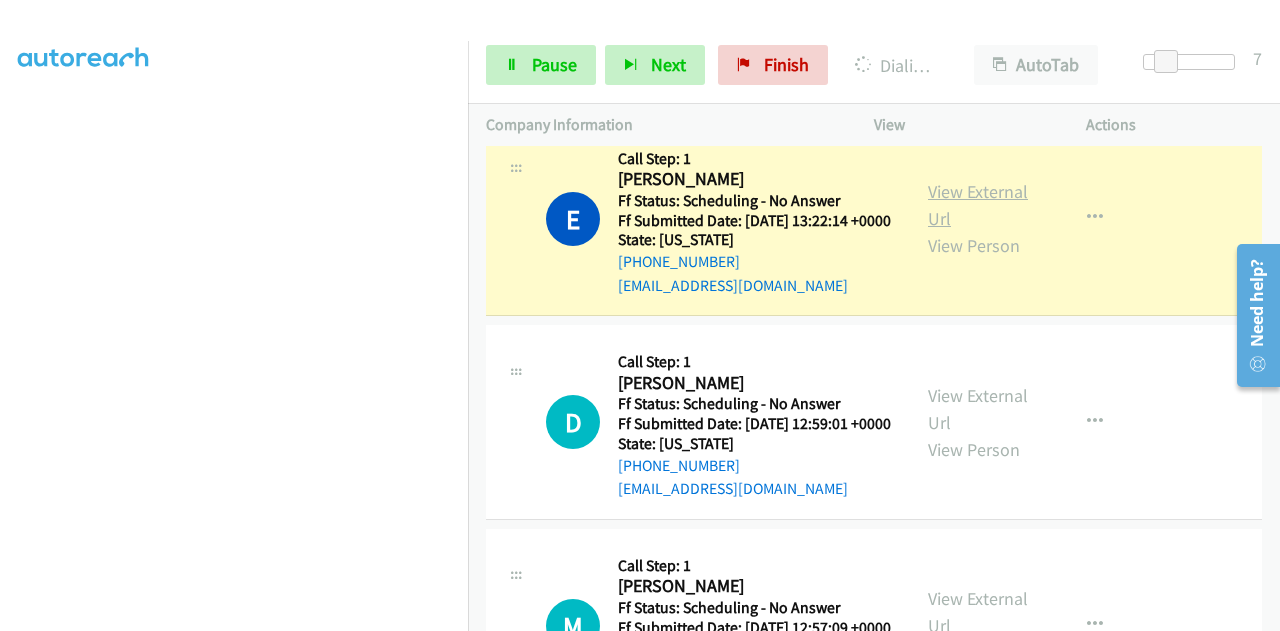 click on "View External Url" at bounding box center [978, 205] 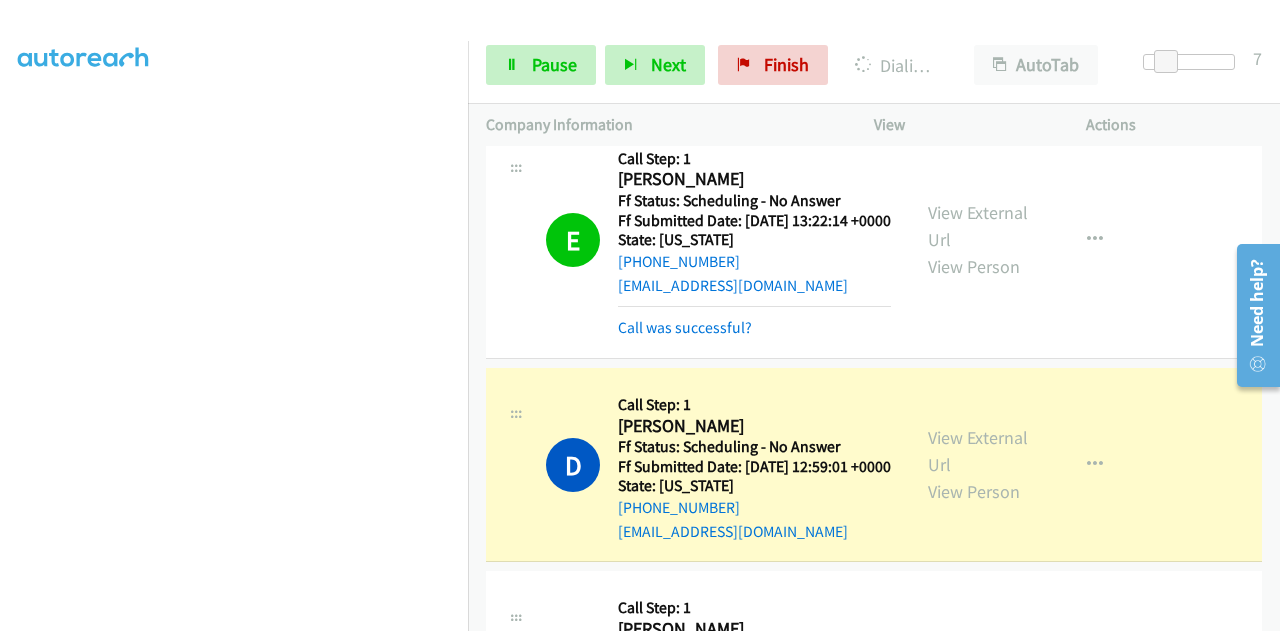 drag, startPoint x: 806, startPoint y: 465, endPoint x: 832, endPoint y: 473, distance: 27.202942 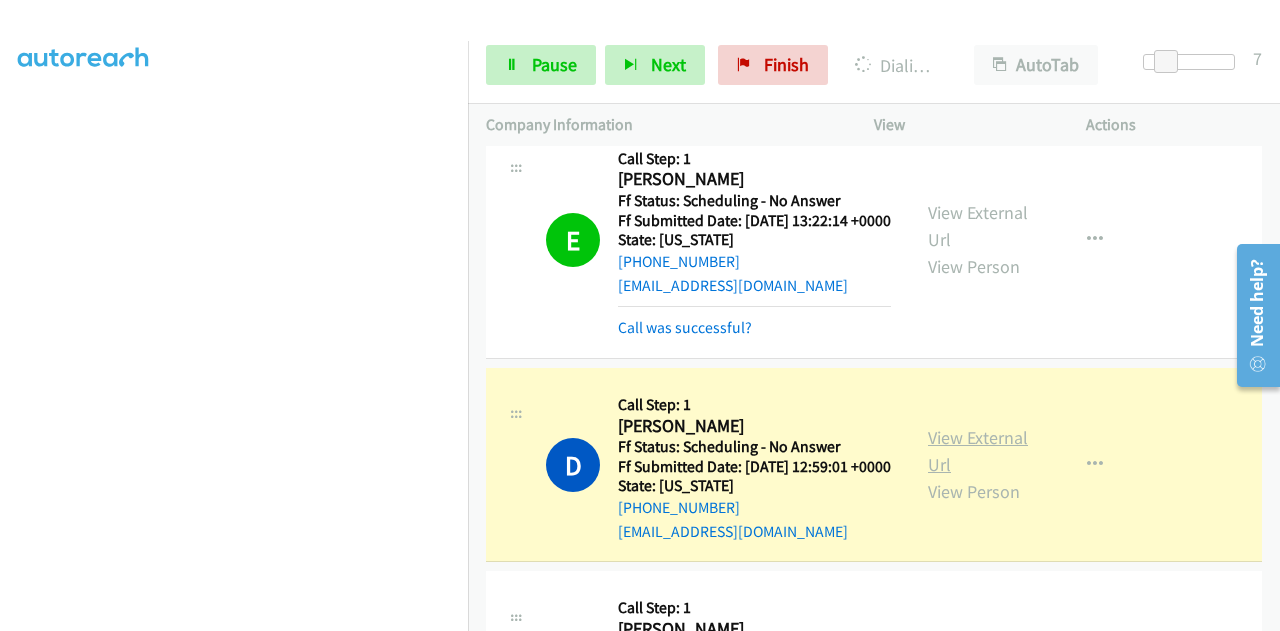 click on "View External Url" at bounding box center (978, 451) 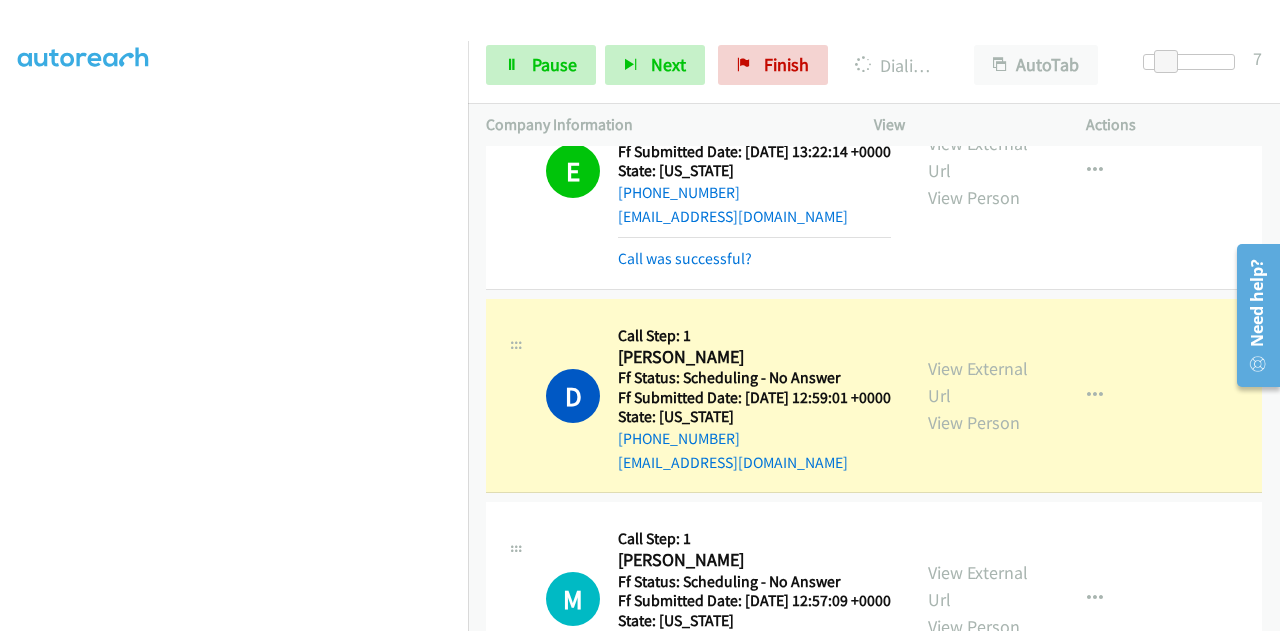 scroll, scrollTop: 621, scrollLeft: 0, axis: vertical 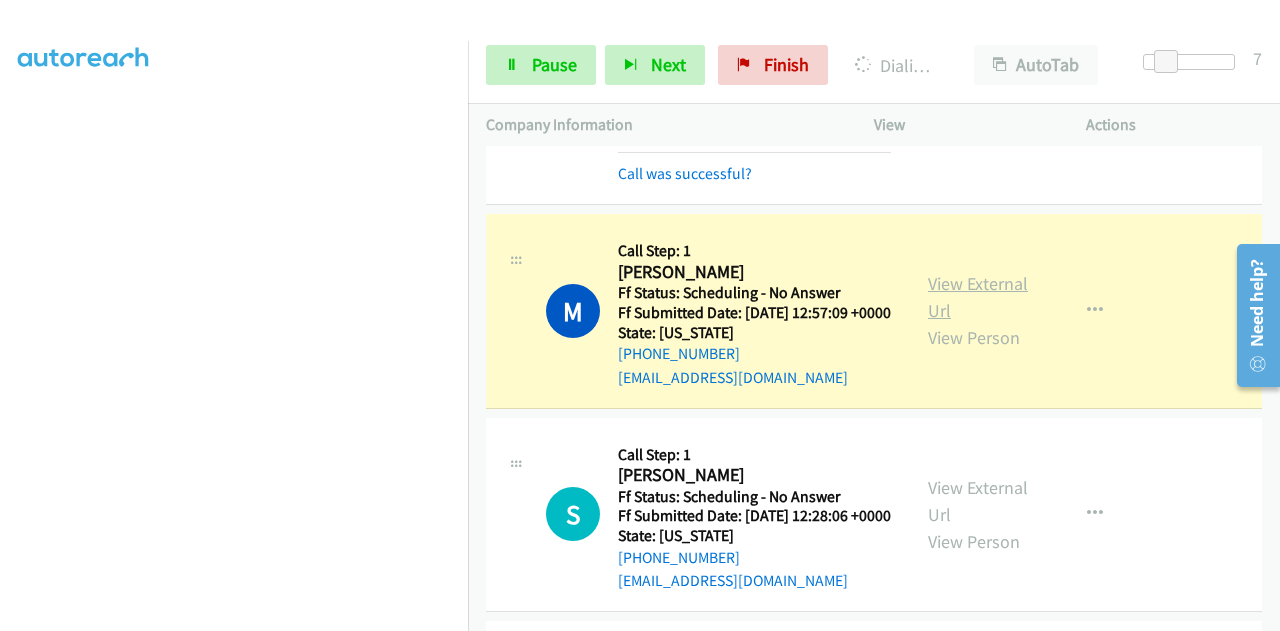click on "View External Url" at bounding box center [978, 297] 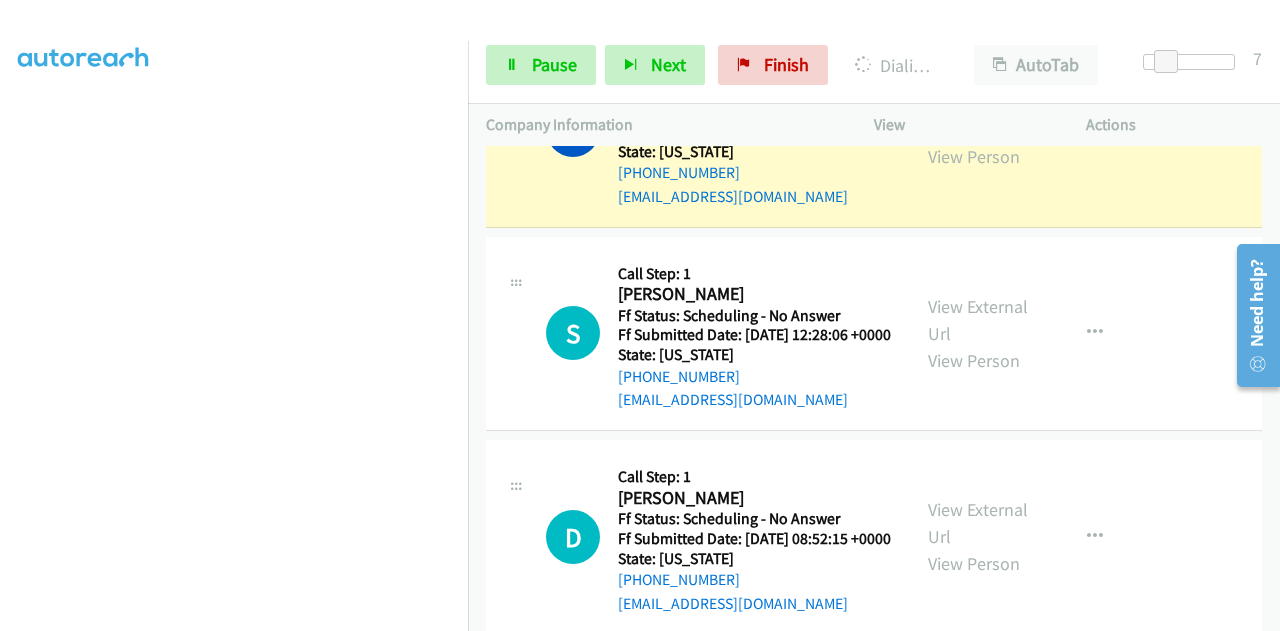 scroll, scrollTop: 1121, scrollLeft: 0, axis: vertical 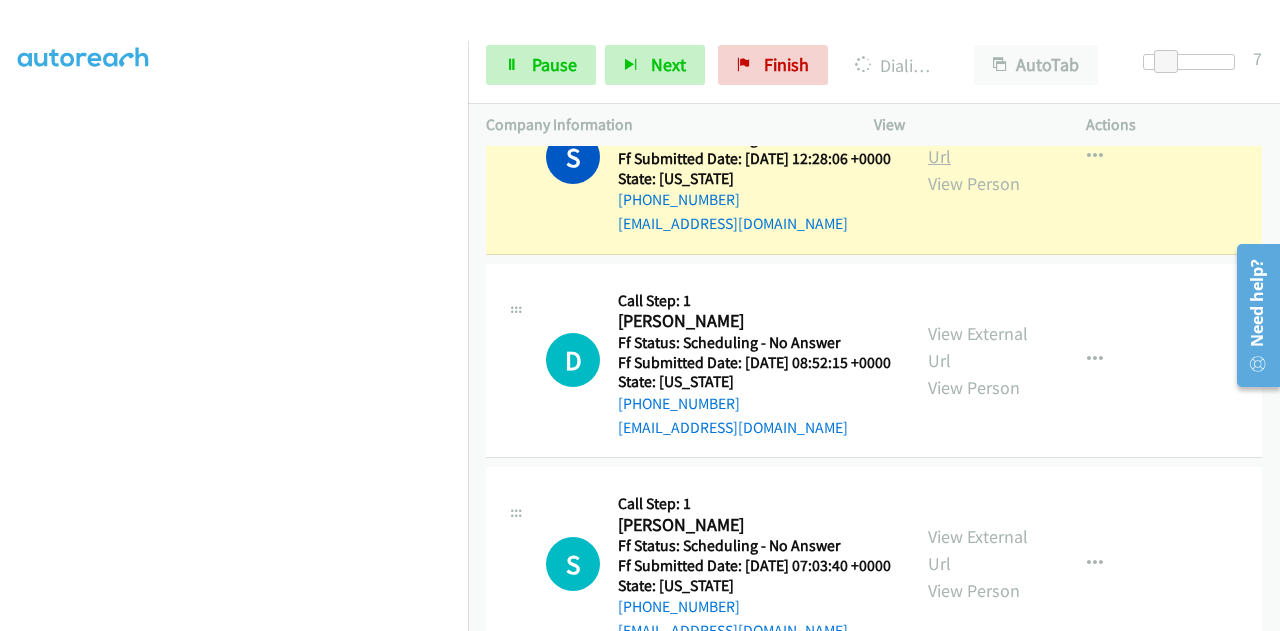 click on "View External Url" at bounding box center [978, 143] 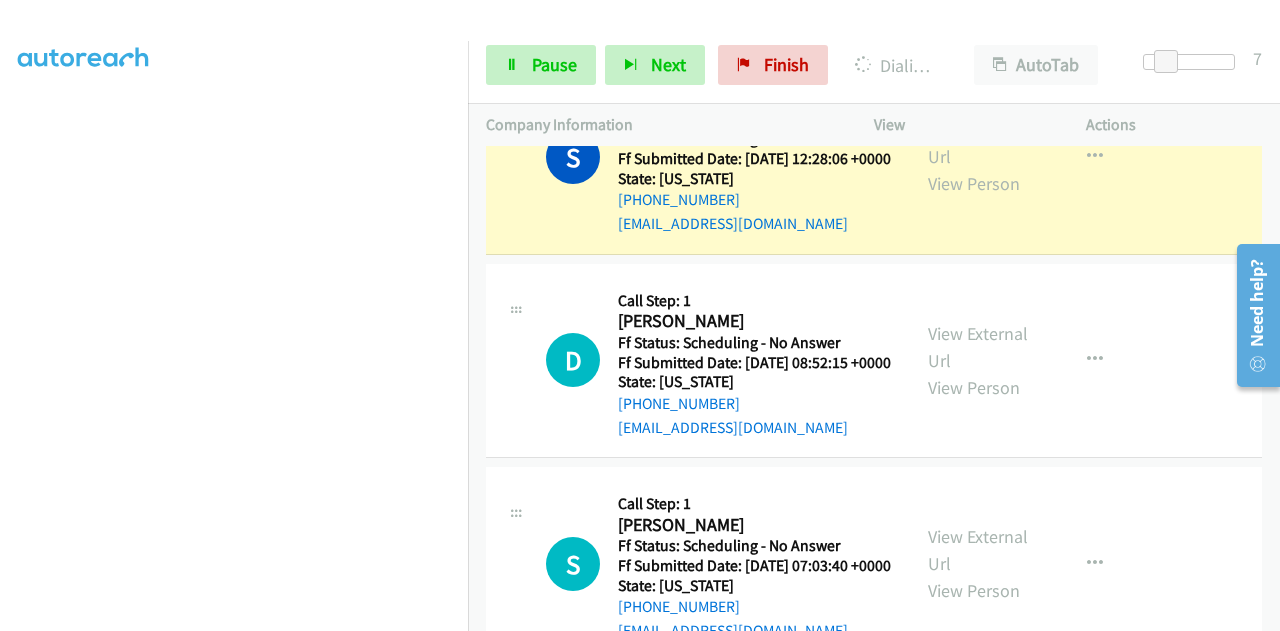 scroll, scrollTop: 490, scrollLeft: 0, axis: vertical 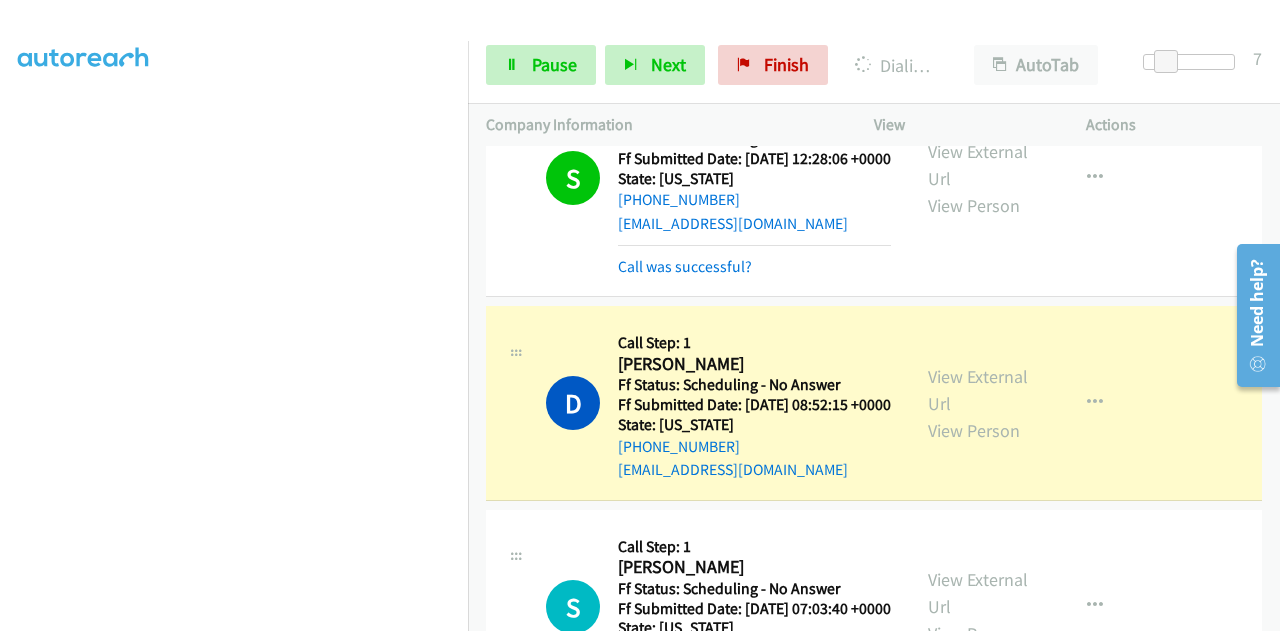 click on "Dialing Mode: Power
|
Switch to Preview
My Lists" at bounding box center [234, 118] 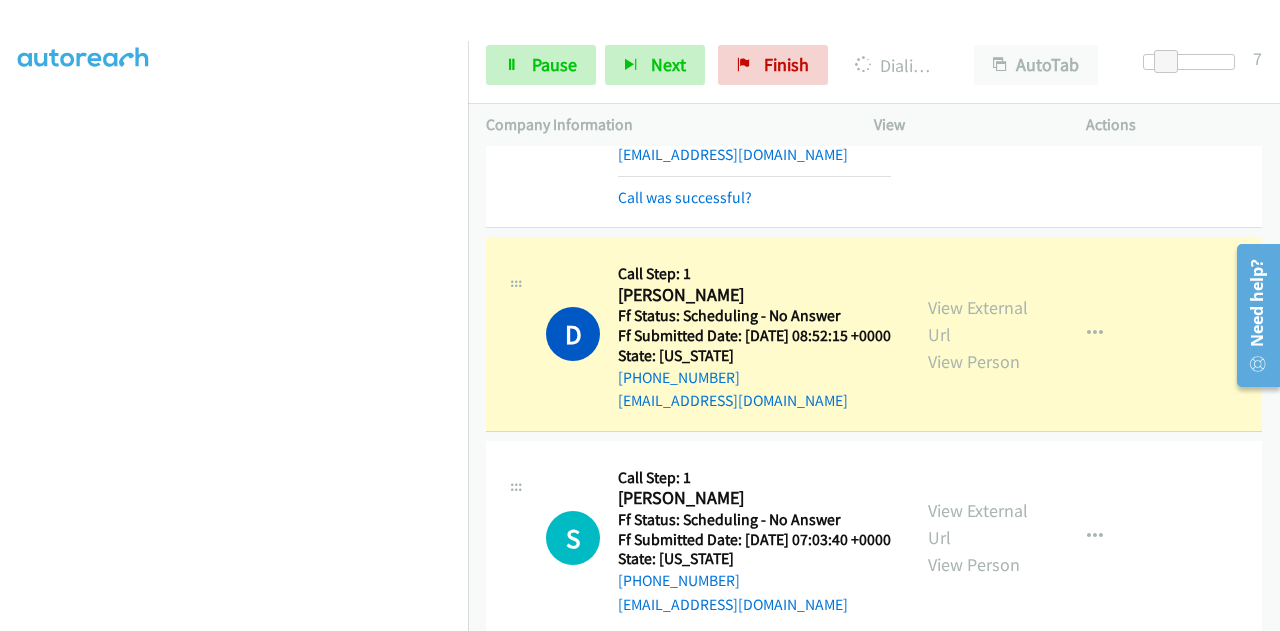 scroll, scrollTop: 1421, scrollLeft: 0, axis: vertical 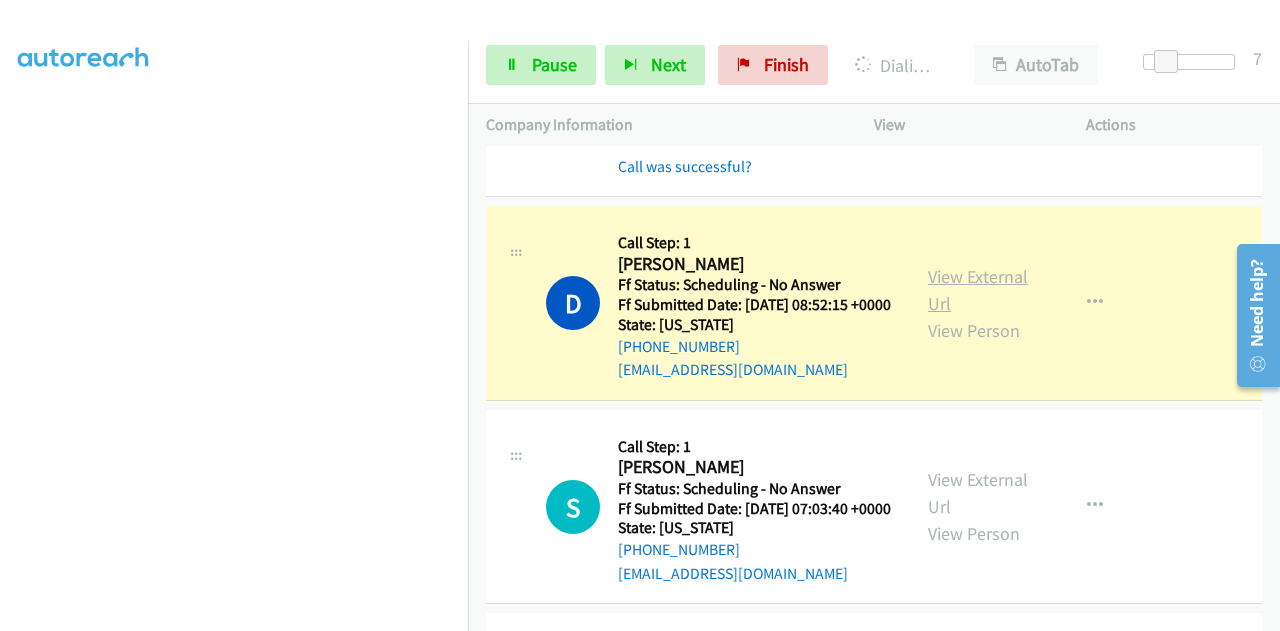 click on "View External Url" at bounding box center [978, 290] 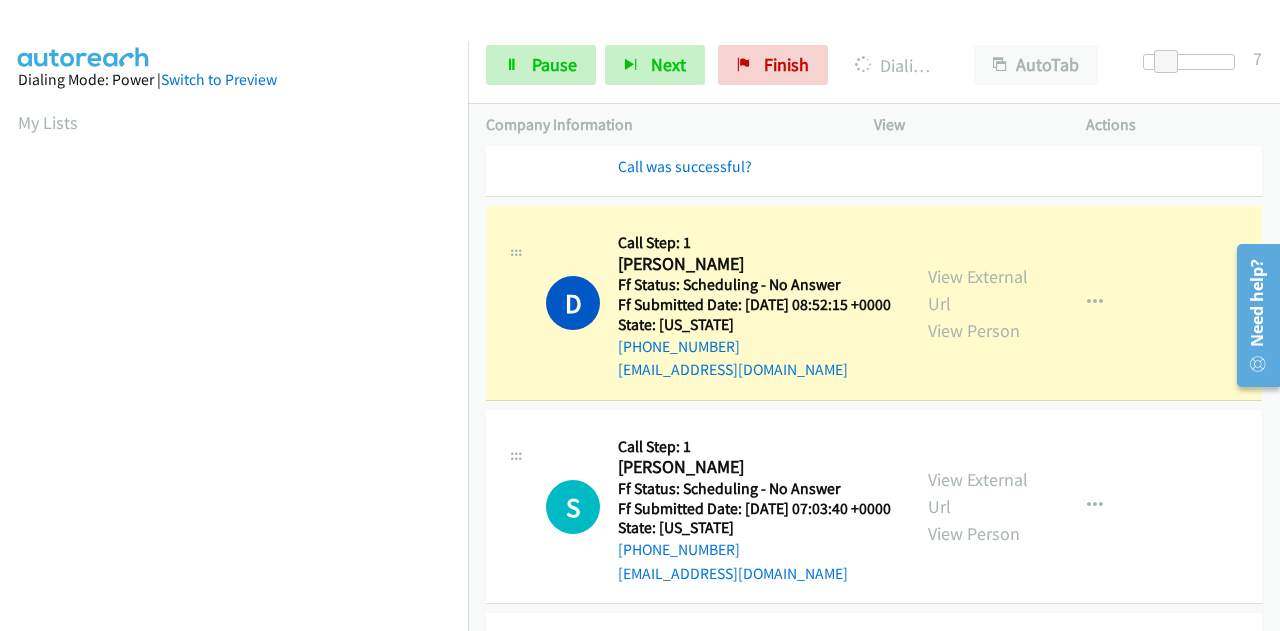 scroll, scrollTop: 490, scrollLeft: 0, axis: vertical 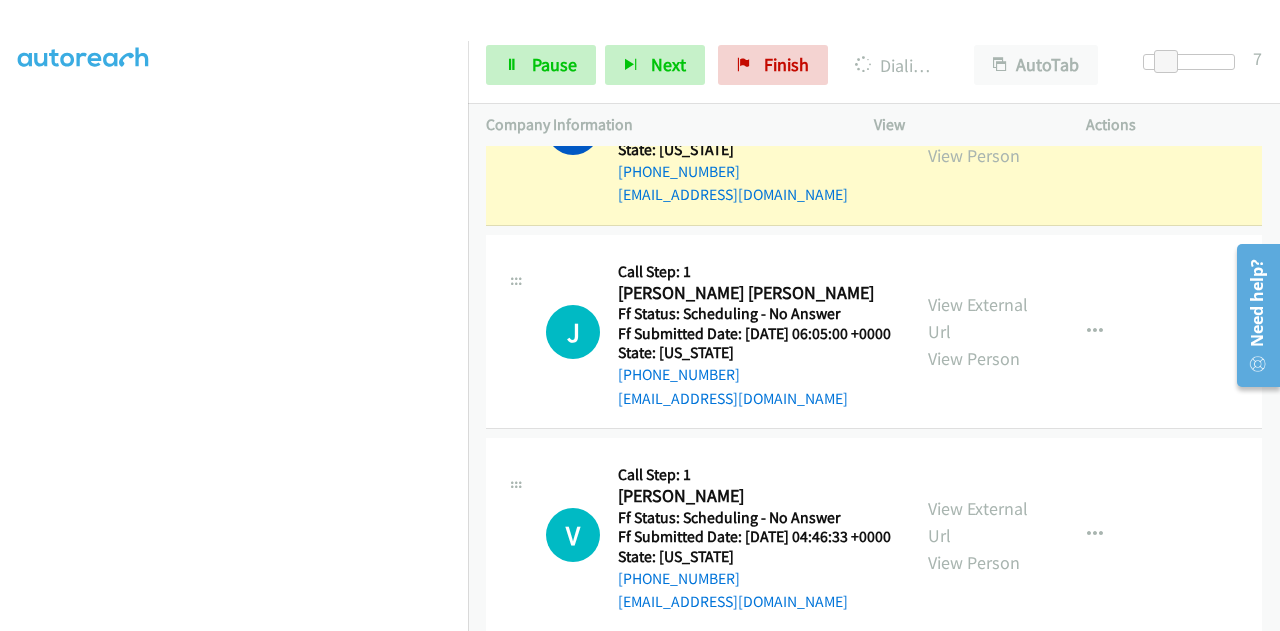 click on "View External Url" at bounding box center [978, 115] 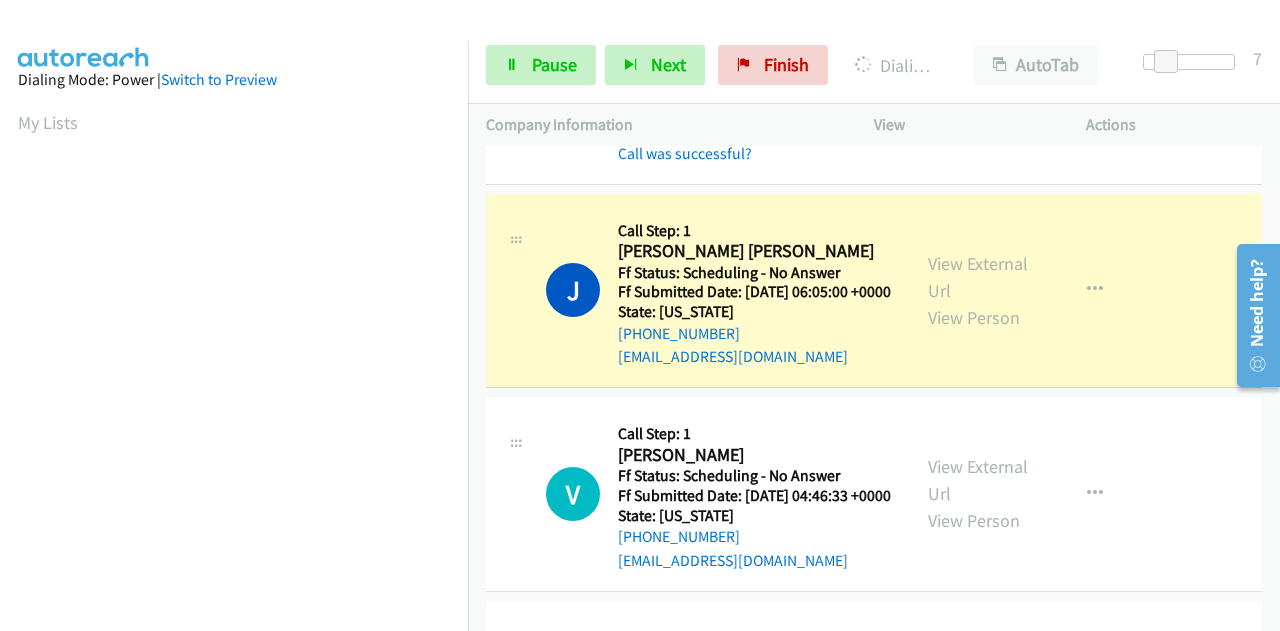 scroll, scrollTop: 2042, scrollLeft: 0, axis: vertical 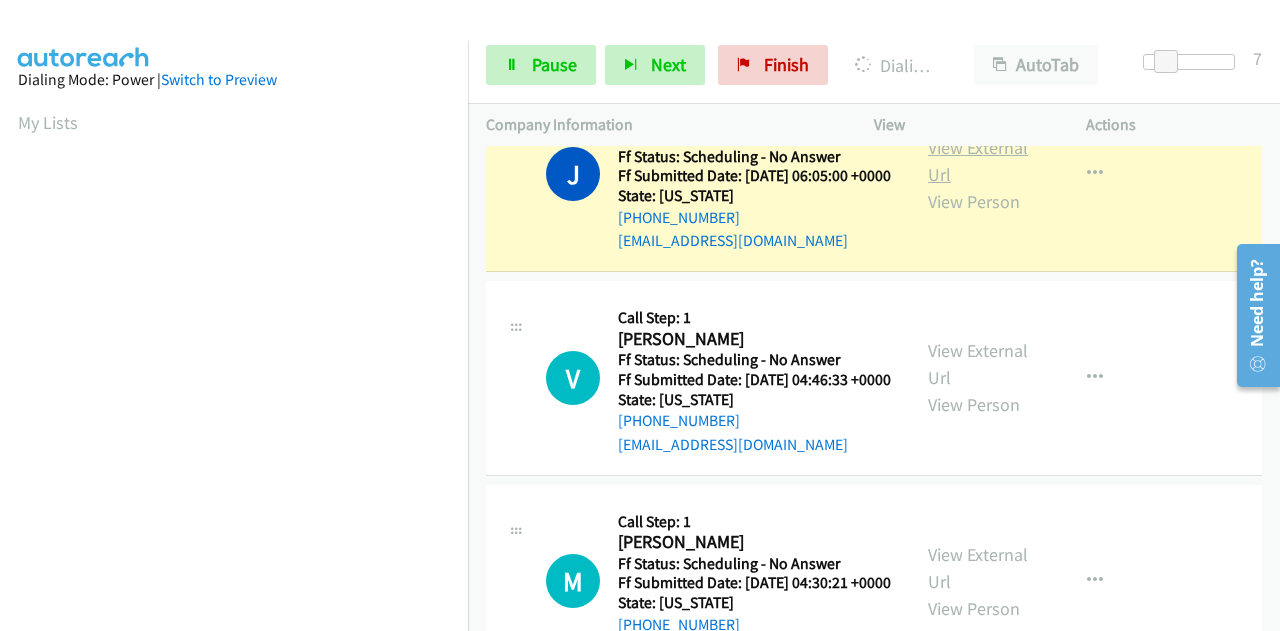 click on "View External Url" at bounding box center [978, 161] 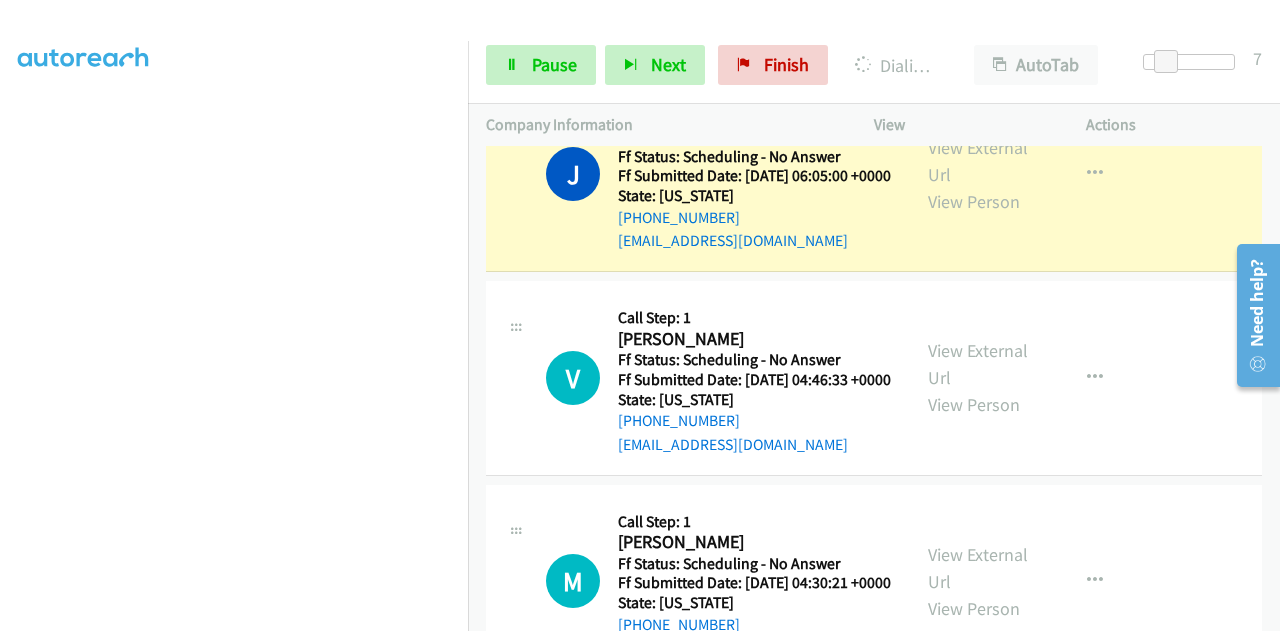 scroll, scrollTop: 490, scrollLeft: 0, axis: vertical 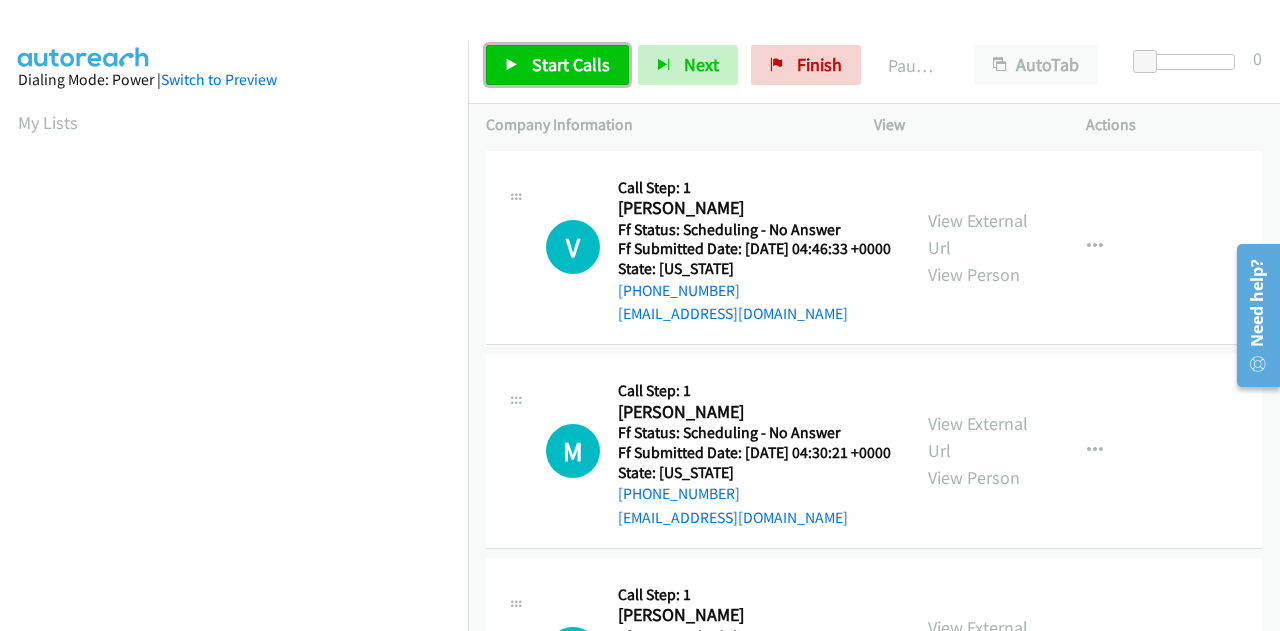 click on "Start Calls" at bounding box center (571, 64) 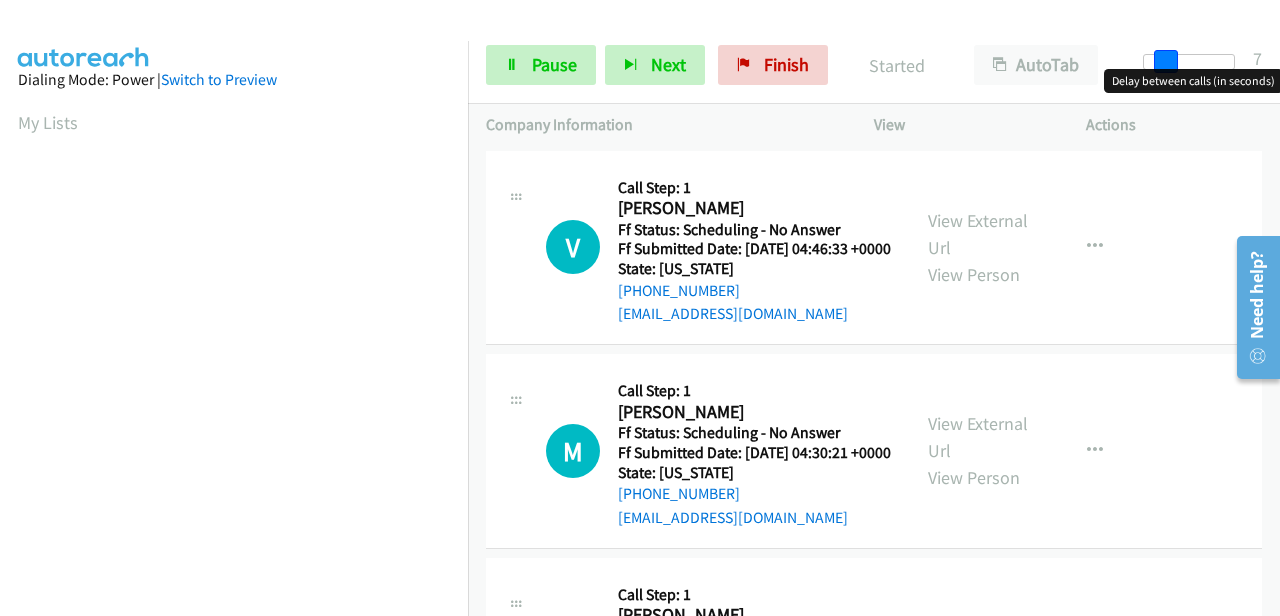 drag, startPoint x: 1144, startPoint y: 61, endPoint x: 1164, endPoint y: 65, distance: 20.396078 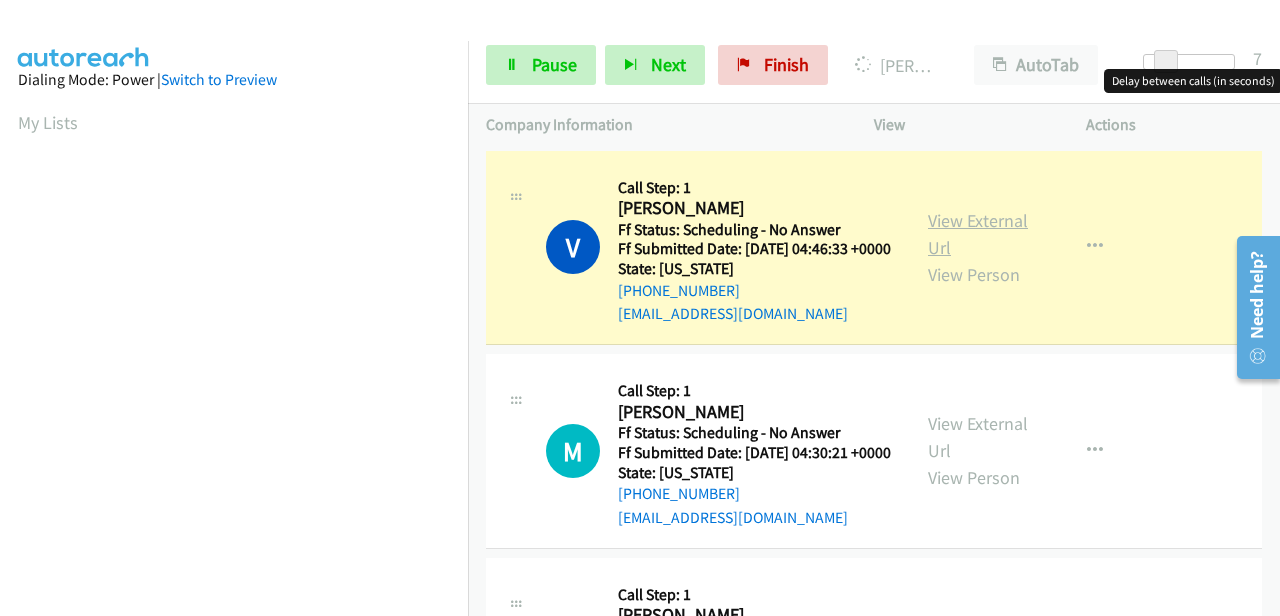 click on "View External Url" at bounding box center (978, 234) 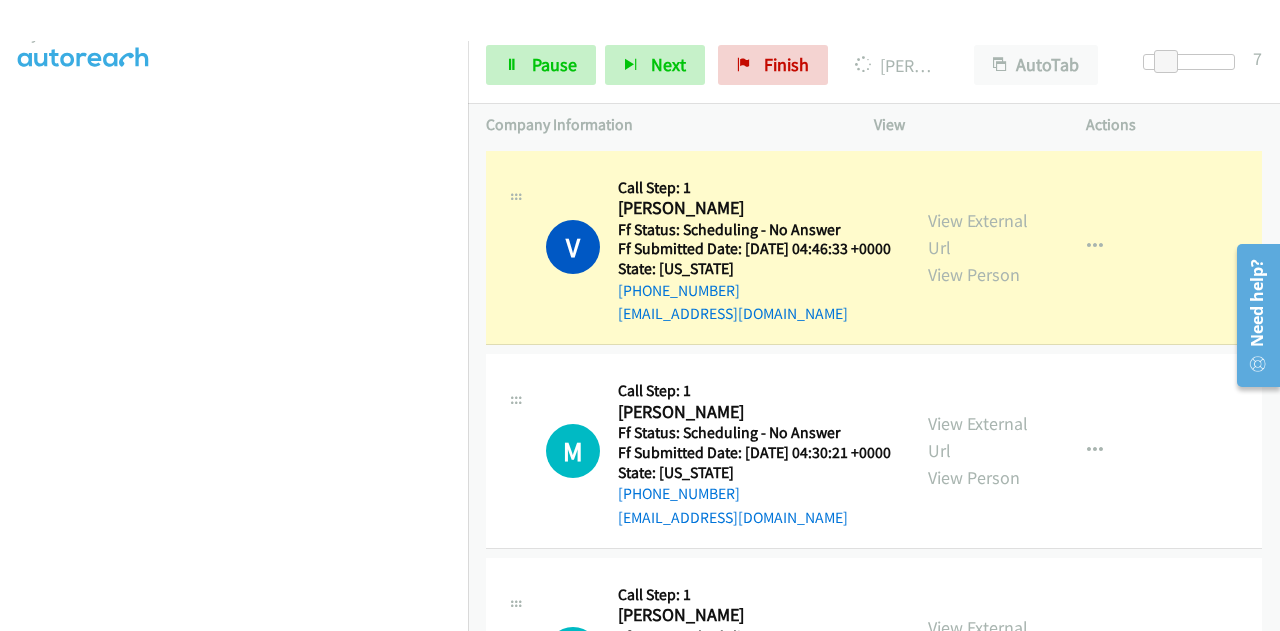scroll, scrollTop: 490, scrollLeft: 0, axis: vertical 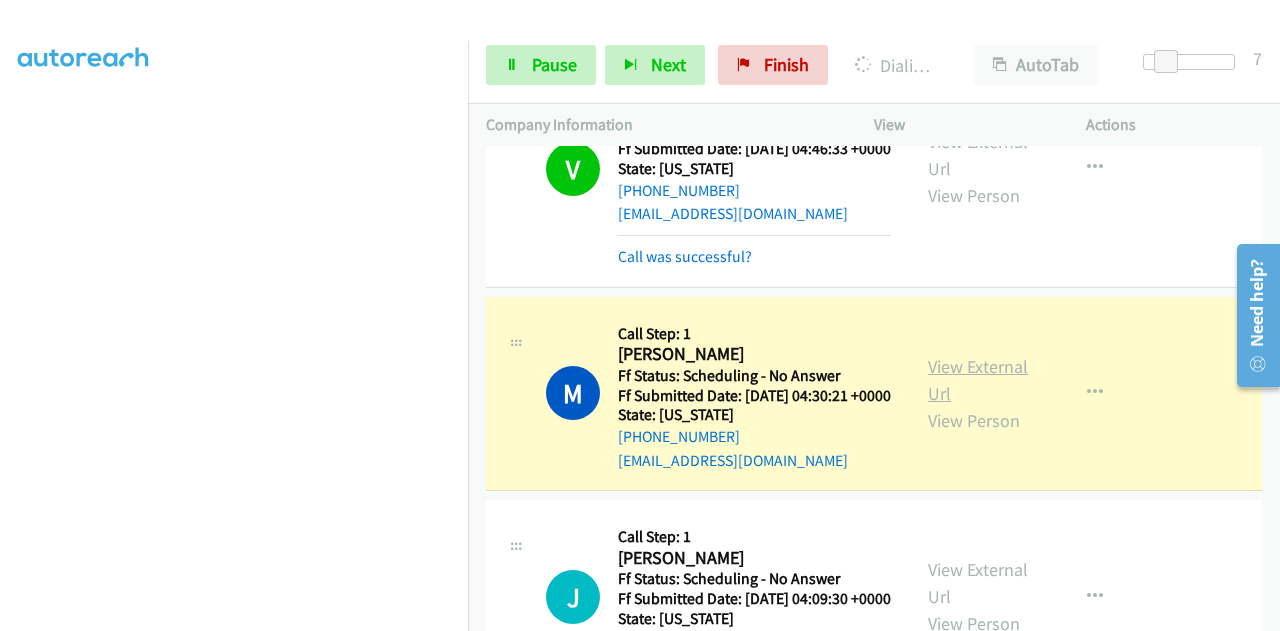 click on "View External Url" at bounding box center [978, 380] 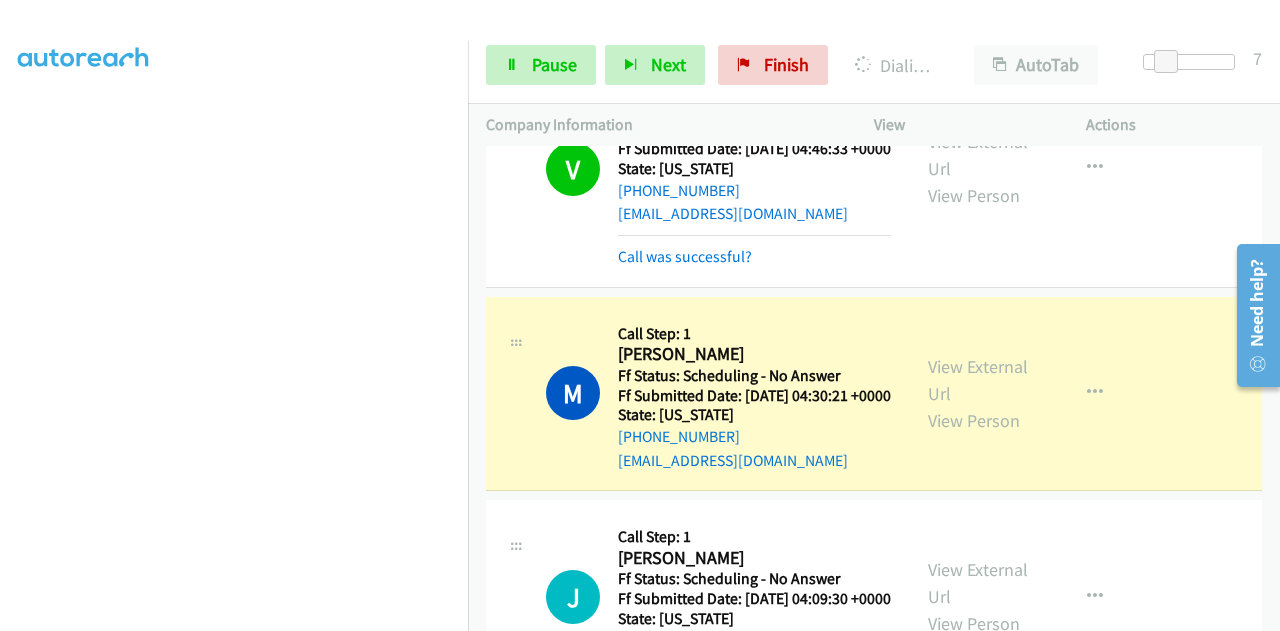 scroll, scrollTop: 0, scrollLeft: 0, axis: both 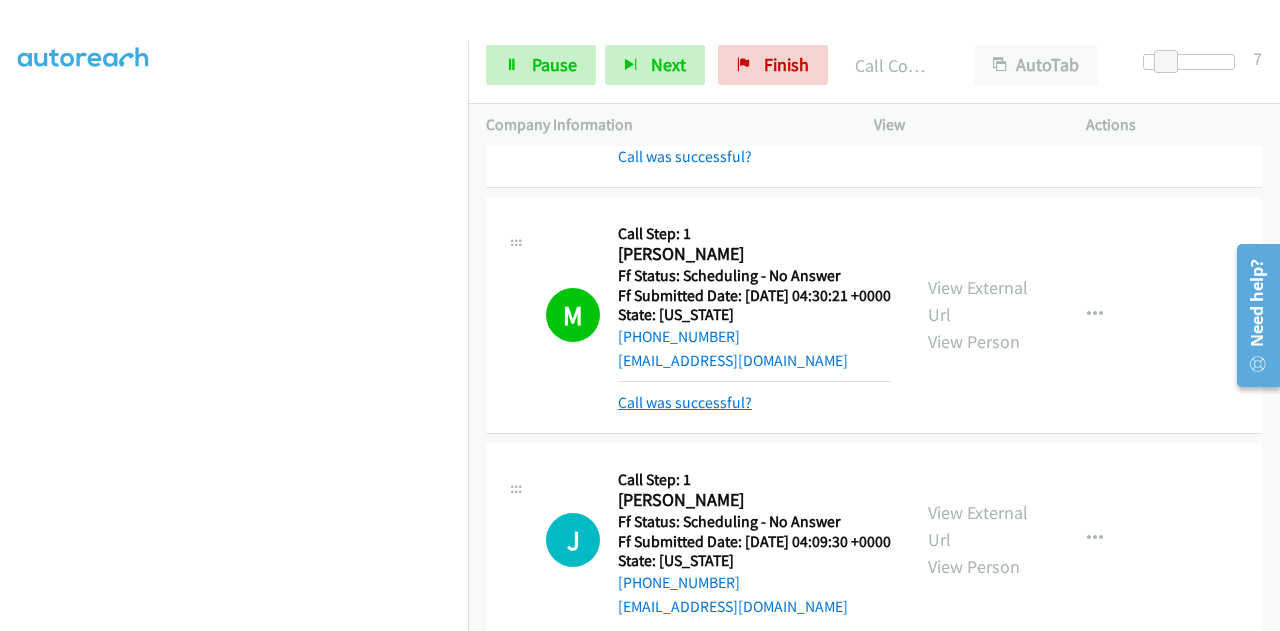 click on "Call was successful?" at bounding box center (685, 402) 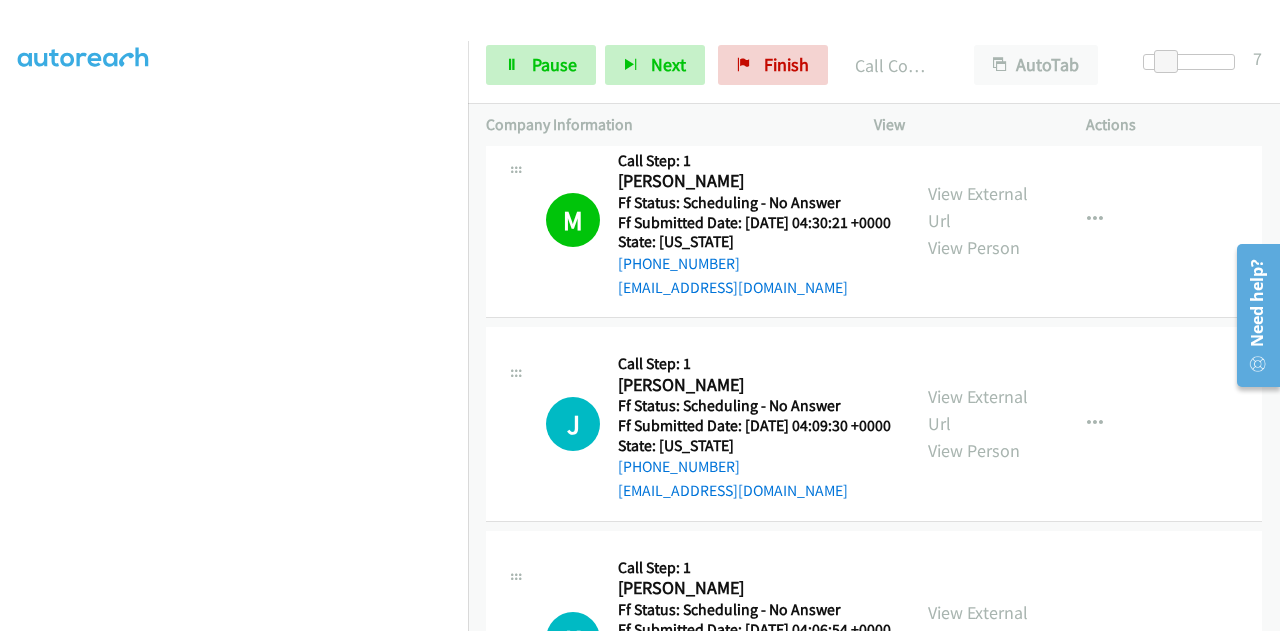 scroll, scrollTop: 300, scrollLeft: 0, axis: vertical 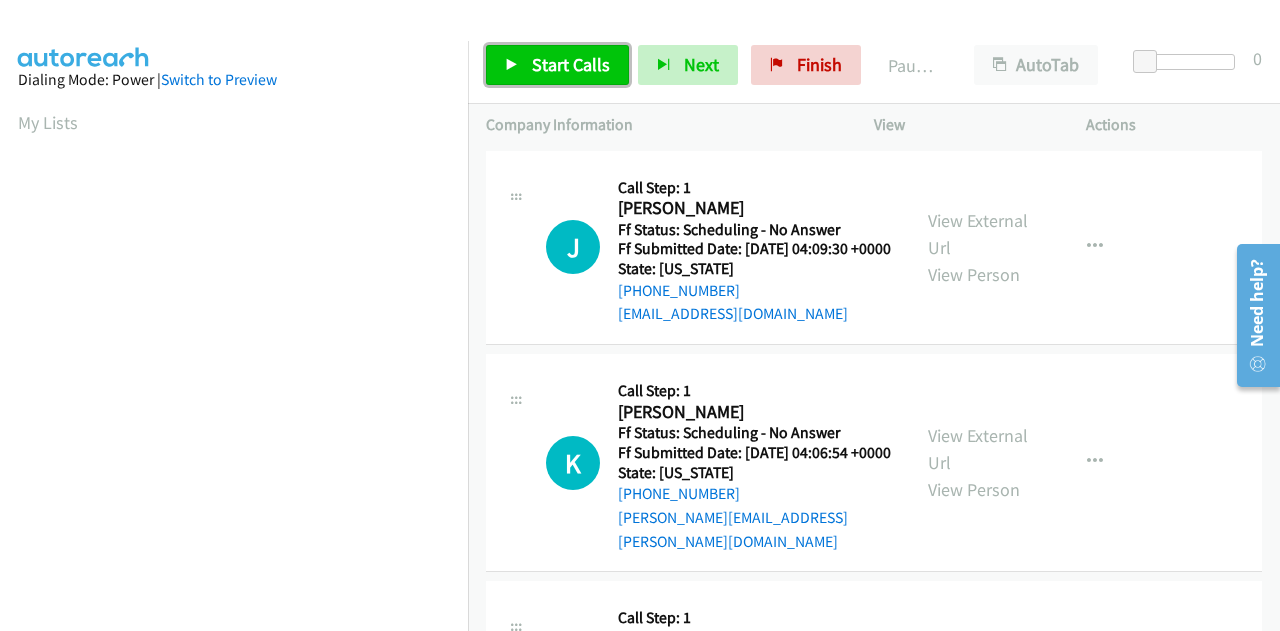 click on "Start Calls" at bounding box center [571, 64] 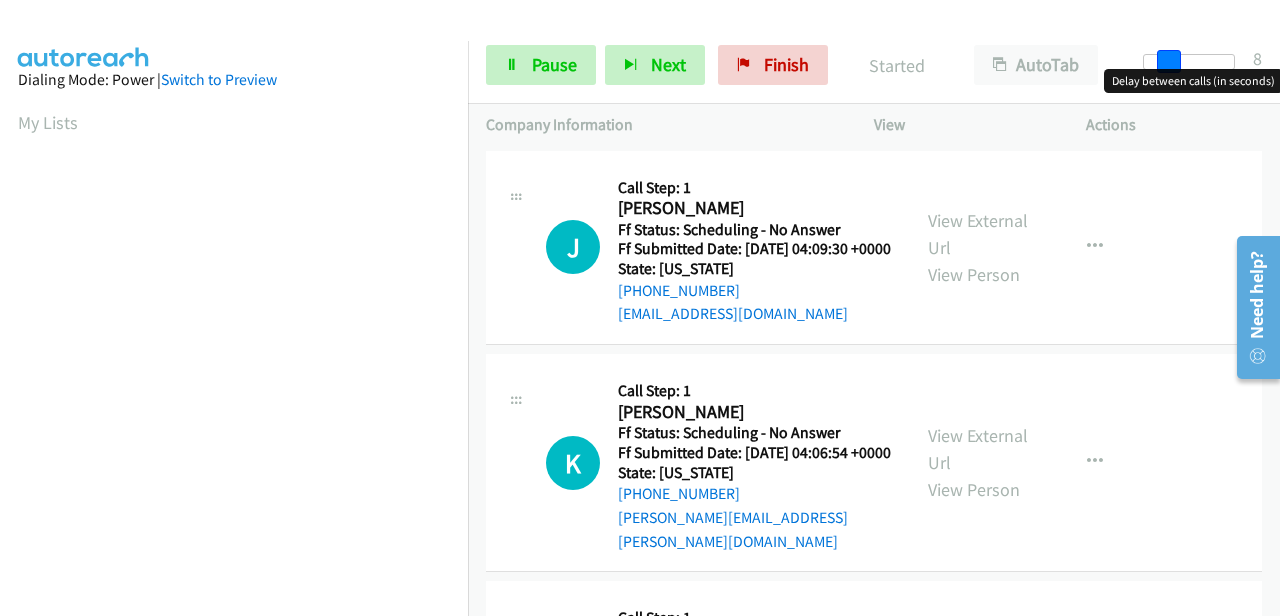 drag, startPoint x: 1142, startPoint y: 57, endPoint x: 1162, endPoint y: 61, distance: 20.396078 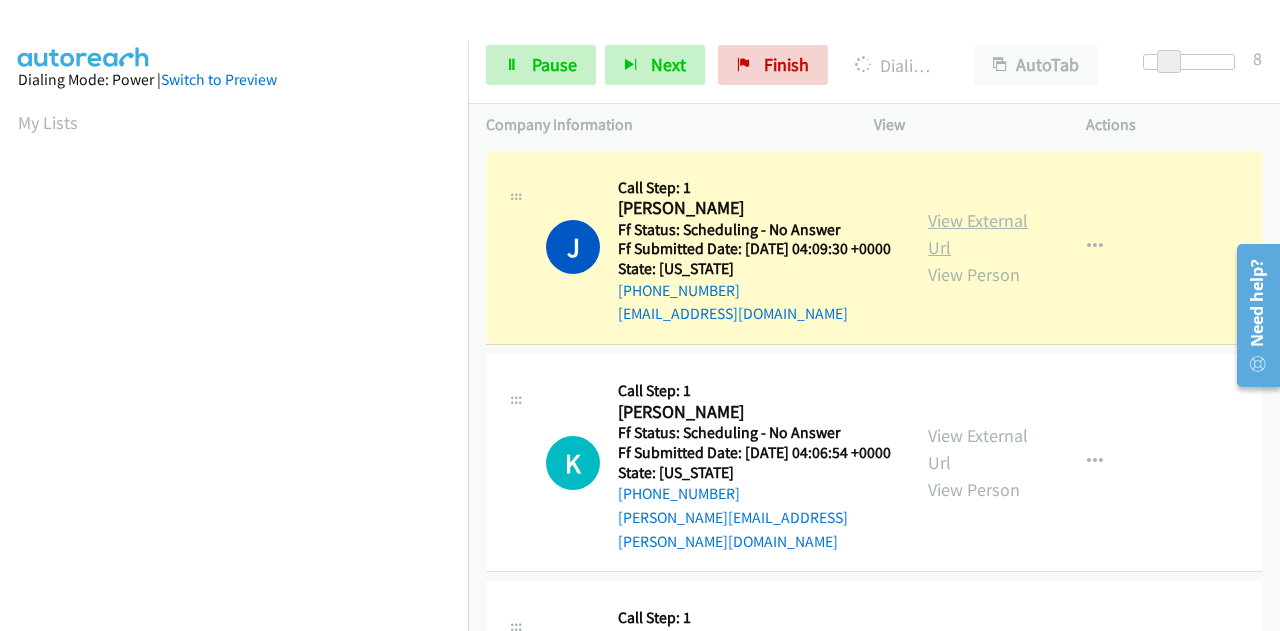 click on "View External Url" at bounding box center (978, 234) 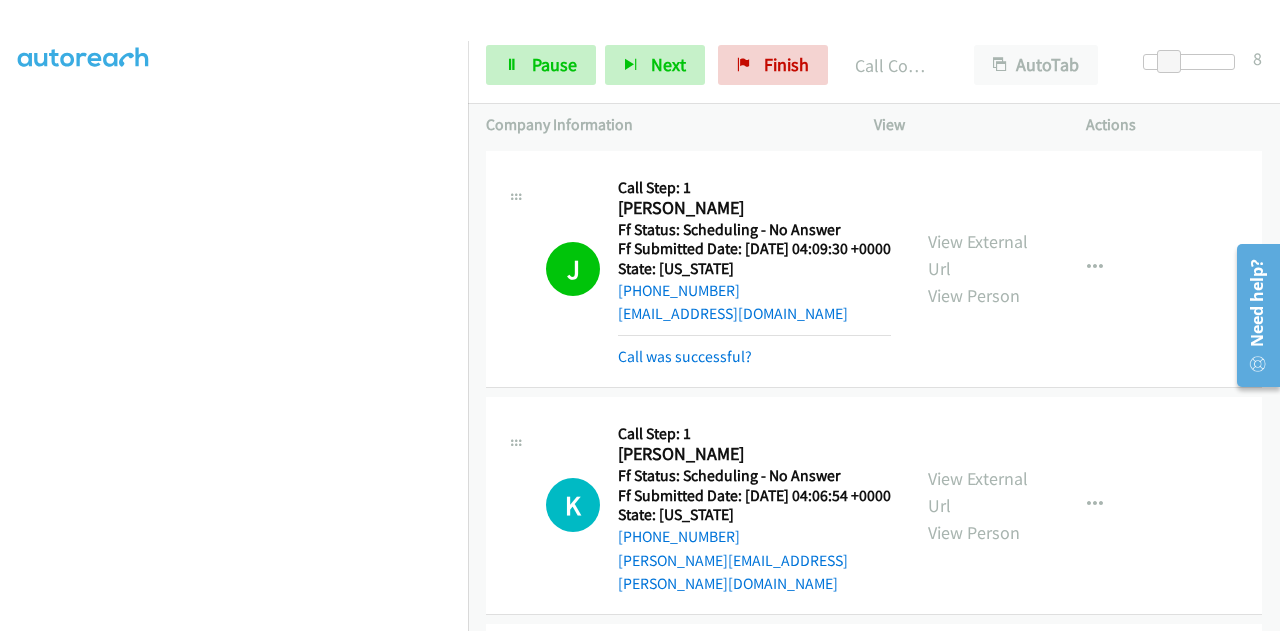 scroll, scrollTop: 0, scrollLeft: 0, axis: both 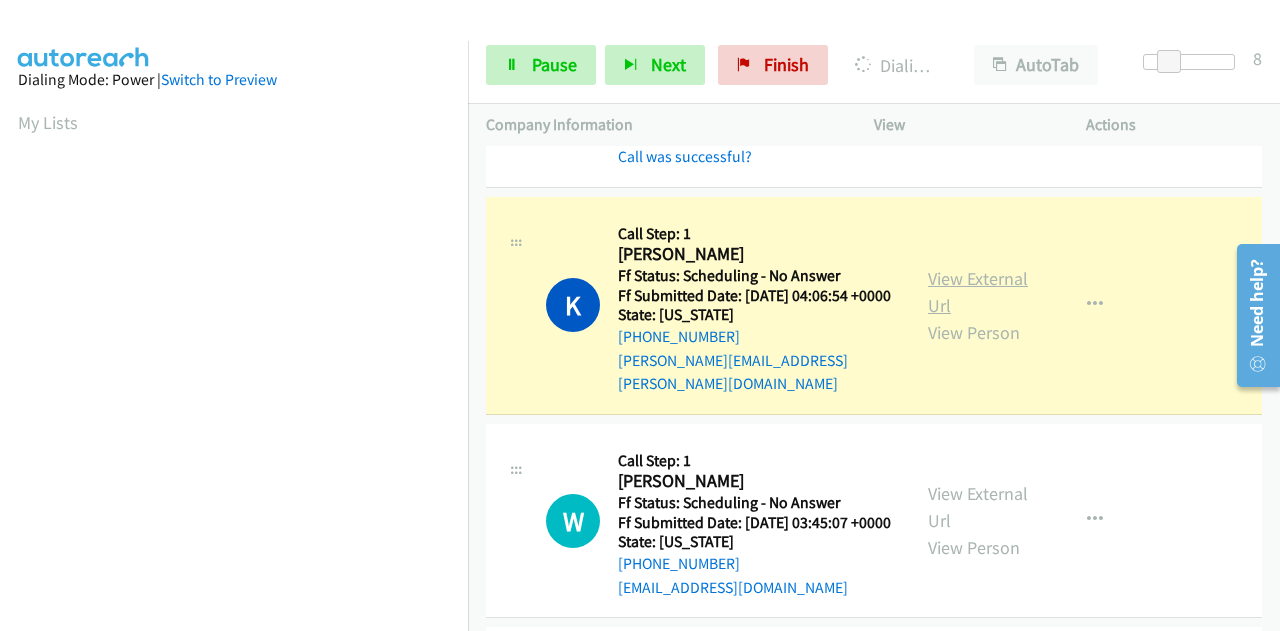 click on "View External Url" at bounding box center [978, 292] 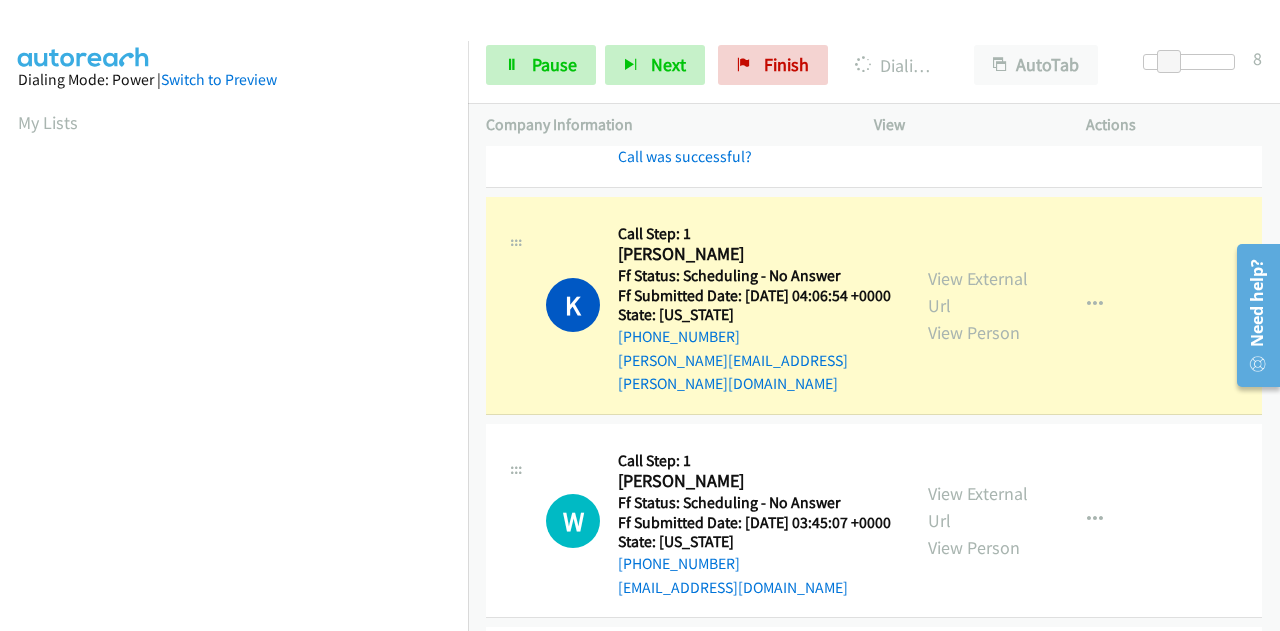 scroll, scrollTop: 490, scrollLeft: 0, axis: vertical 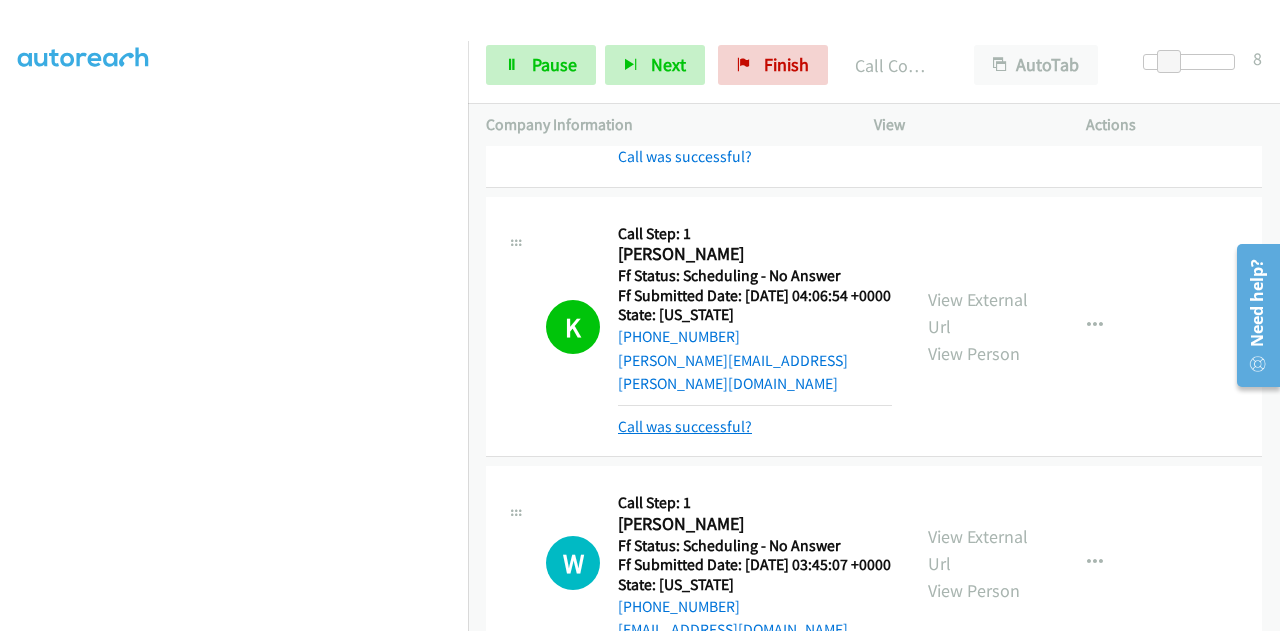 click on "Call was successful?" at bounding box center (685, 426) 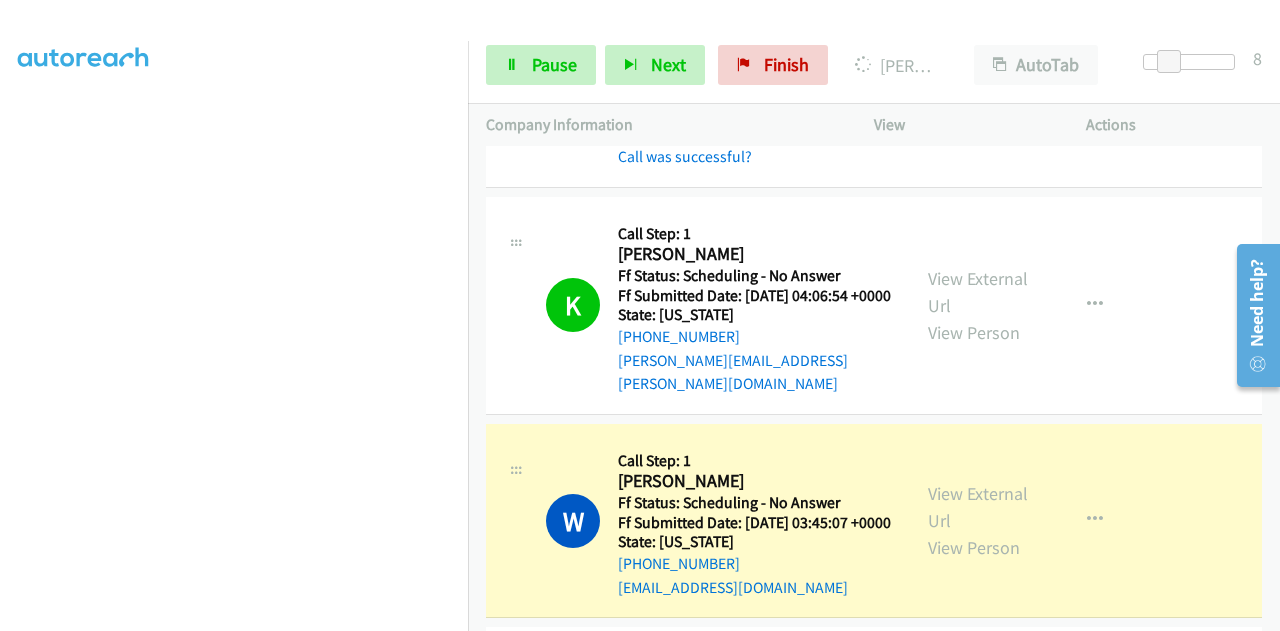 scroll, scrollTop: 490, scrollLeft: 0, axis: vertical 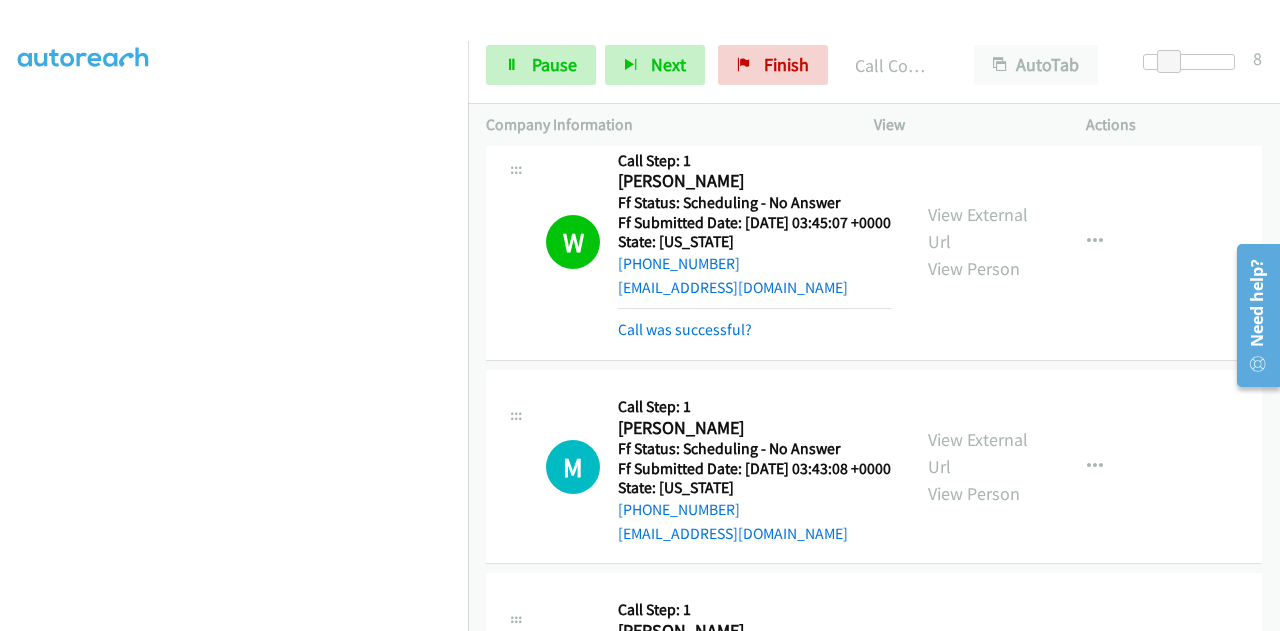 click on "View External Url
View Person
View External Url
Email
Schedule/Manage Callback
Skip Call
Add to do not call list" at bounding box center [1025, 242] 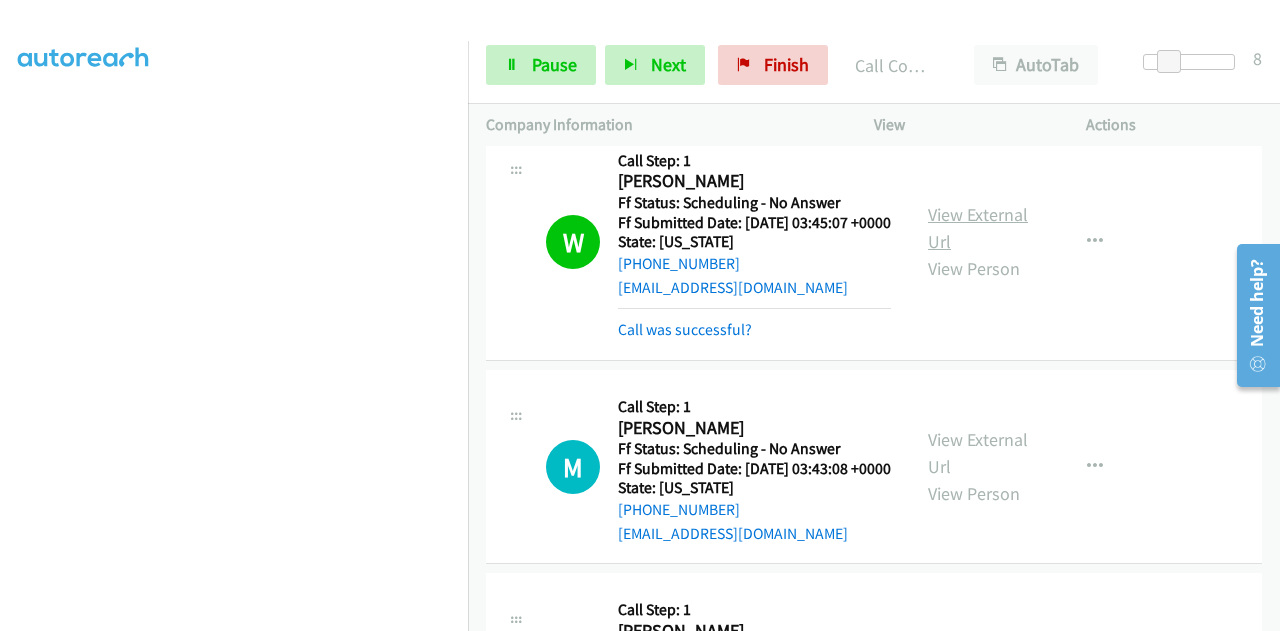 click on "View External Url" at bounding box center [978, 228] 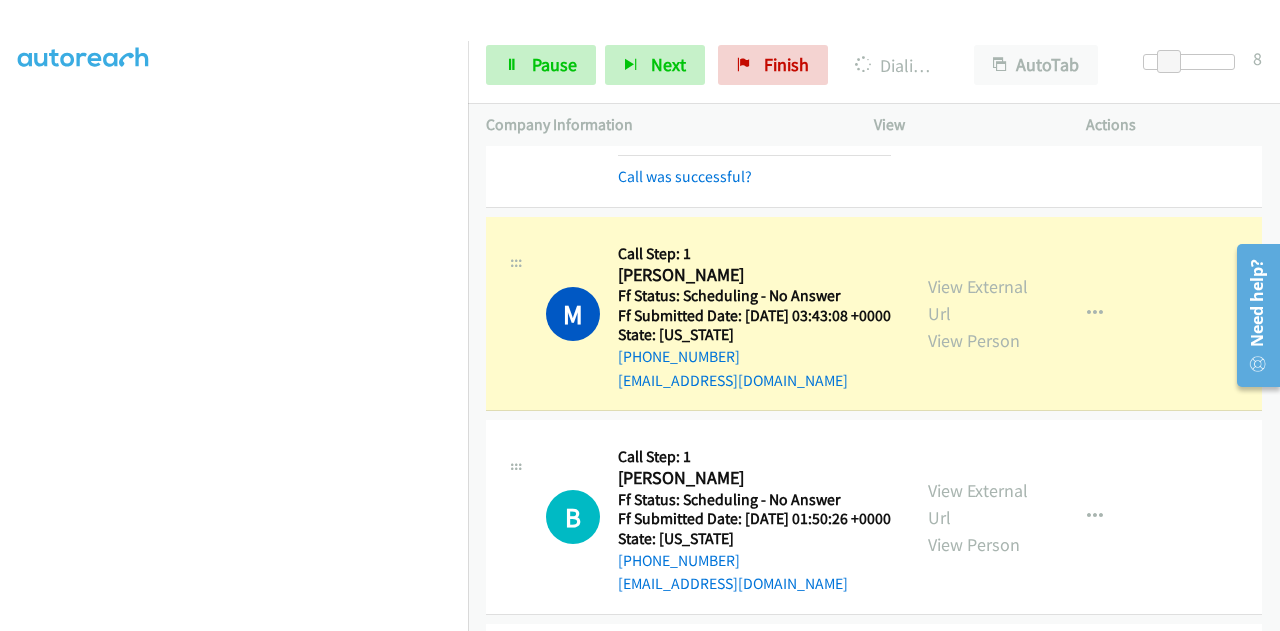 scroll, scrollTop: 800, scrollLeft: 0, axis: vertical 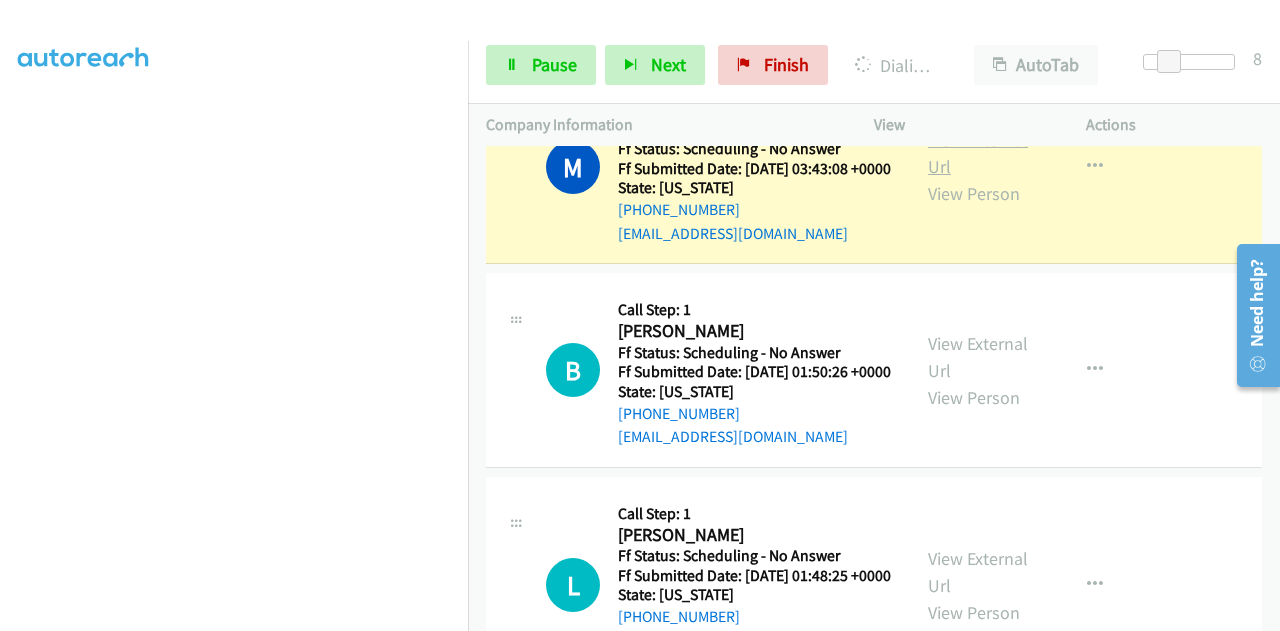 click on "View External Url" at bounding box center [978, 153] 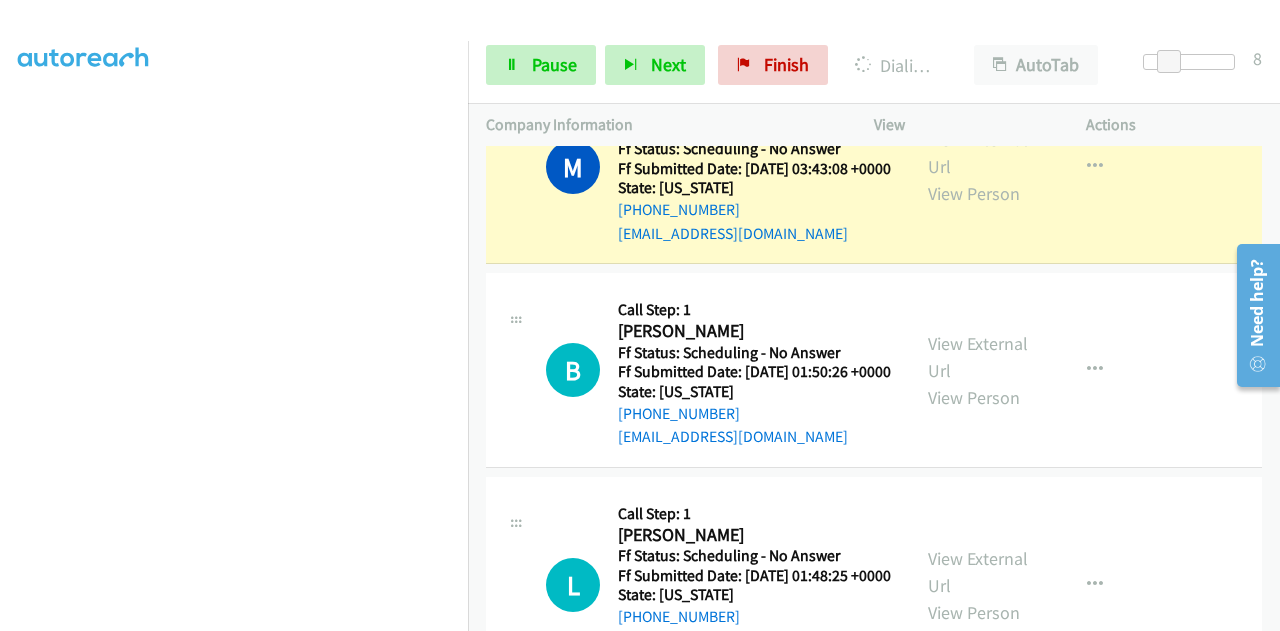 scroll, scrollTop: 0, scrollLeft: 0, axis: both 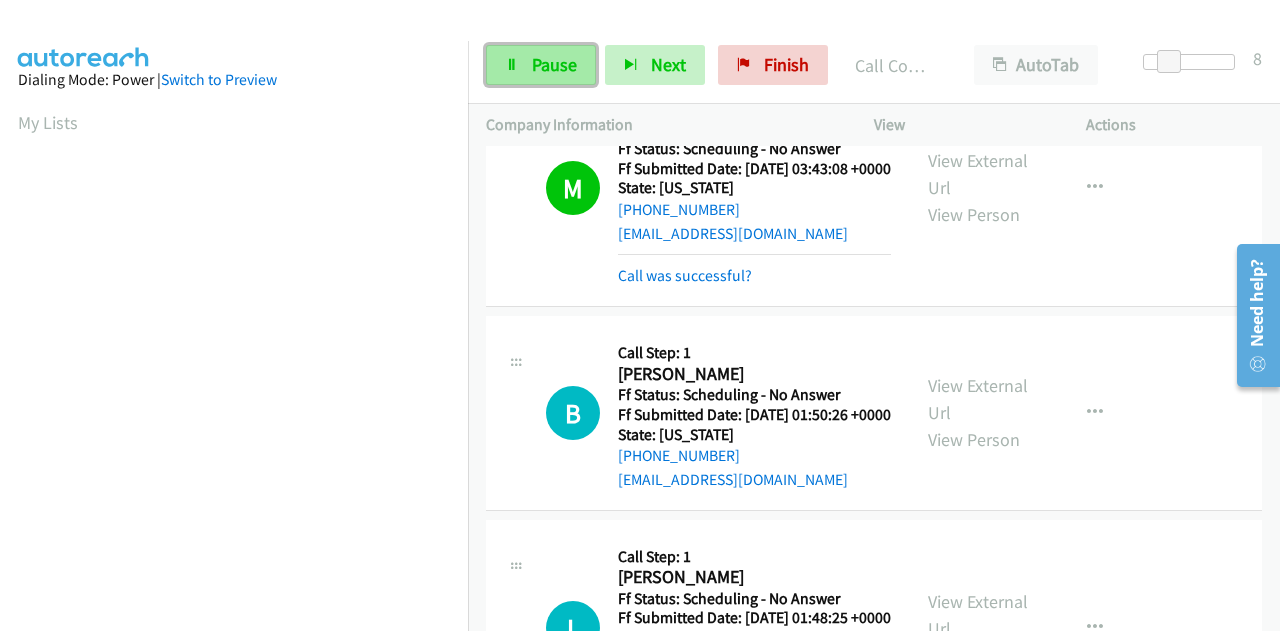 click on "Pause" at bounding box center (554, 64) 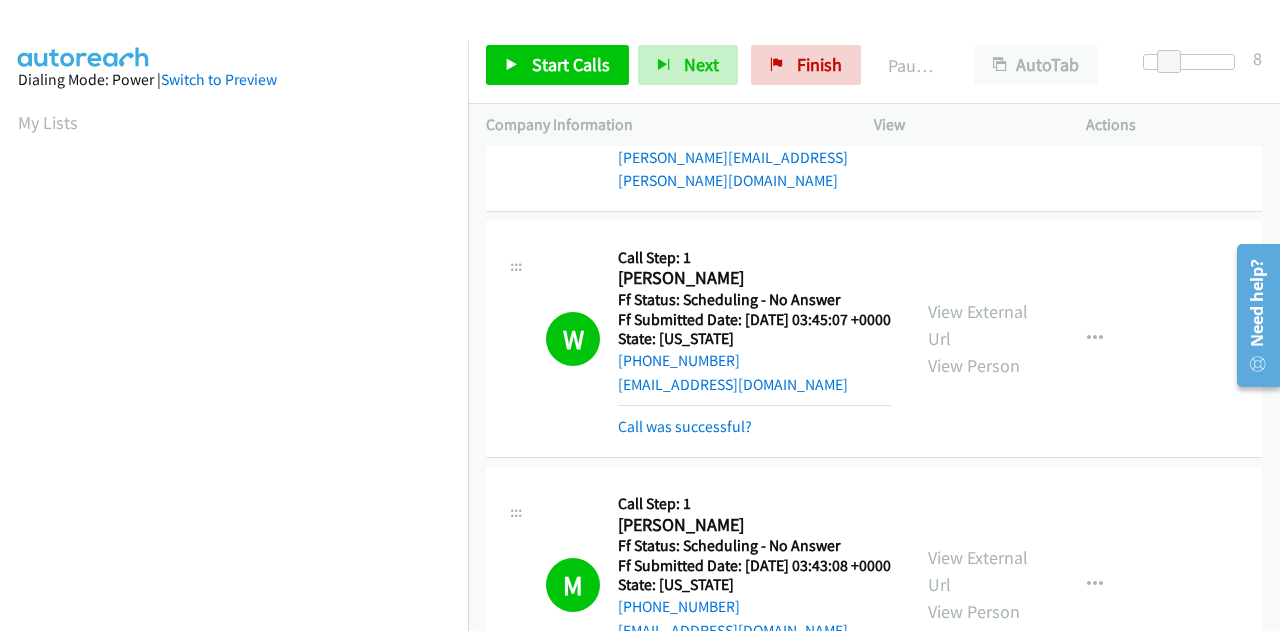 scroll, scrollTop: 400, scrollLeft: 0, axis: vertical 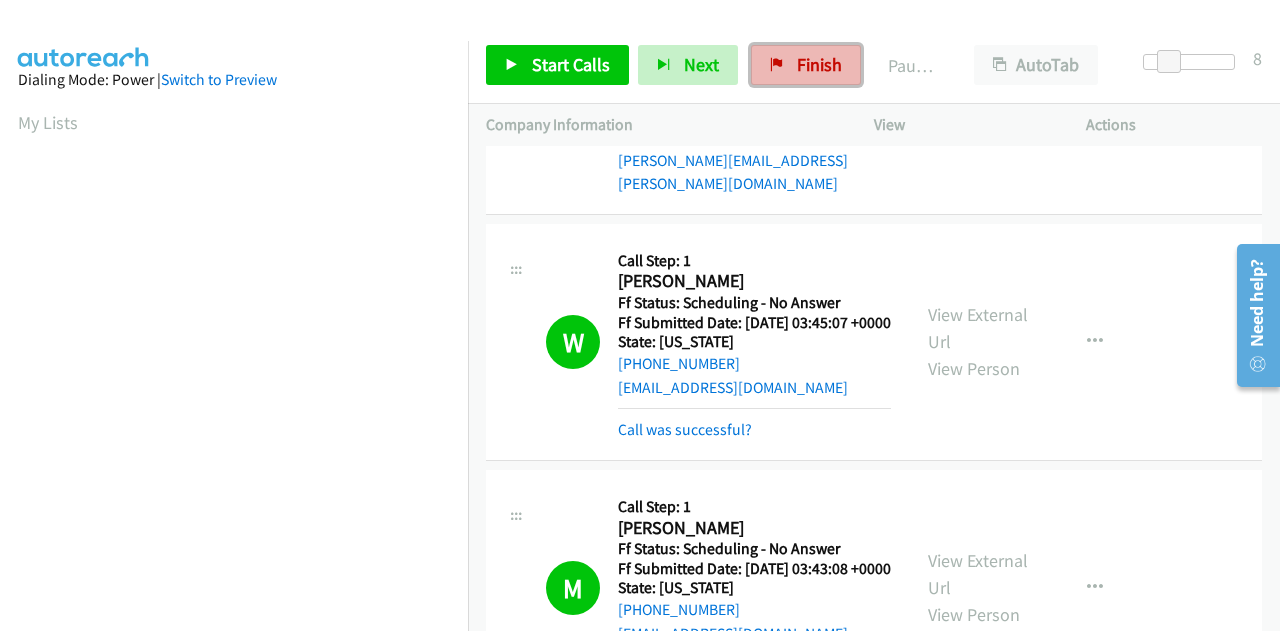 click on "Finish" at bounding box center [806, 65] 